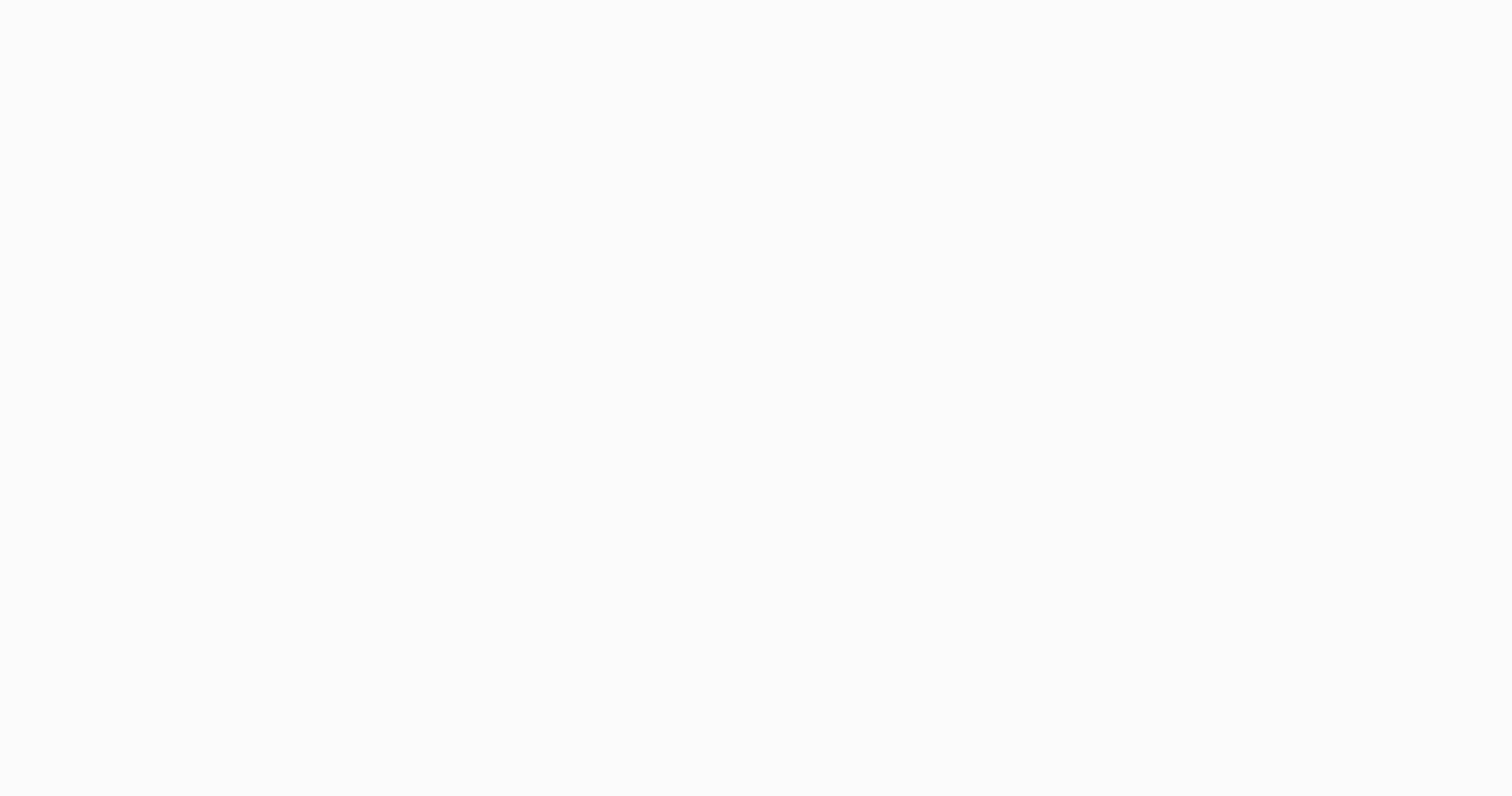scroll, scrollTop: 0, scrollLeft: 0, axis: both 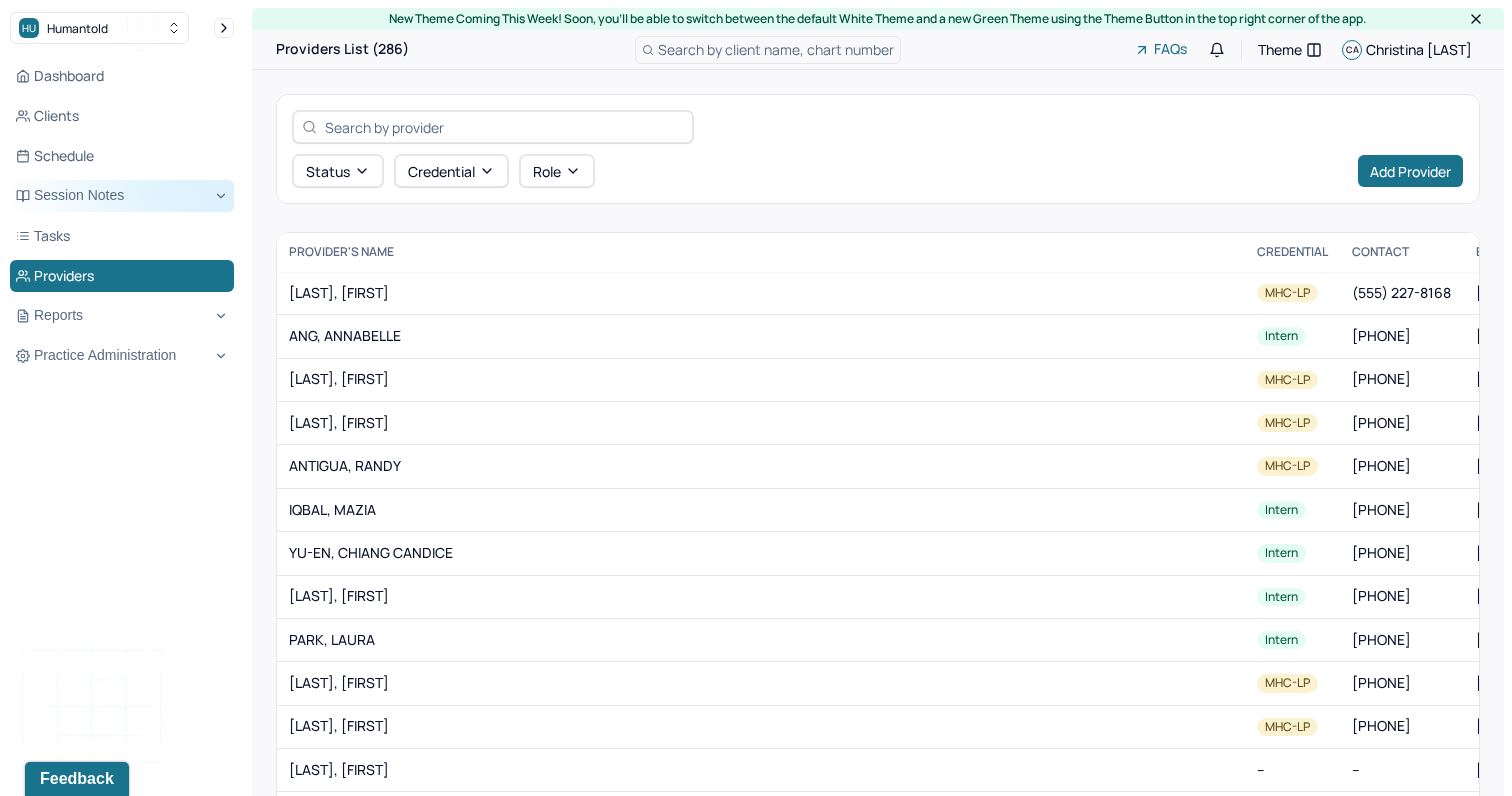click on "Session Notes" at bounding box center (122, 196) 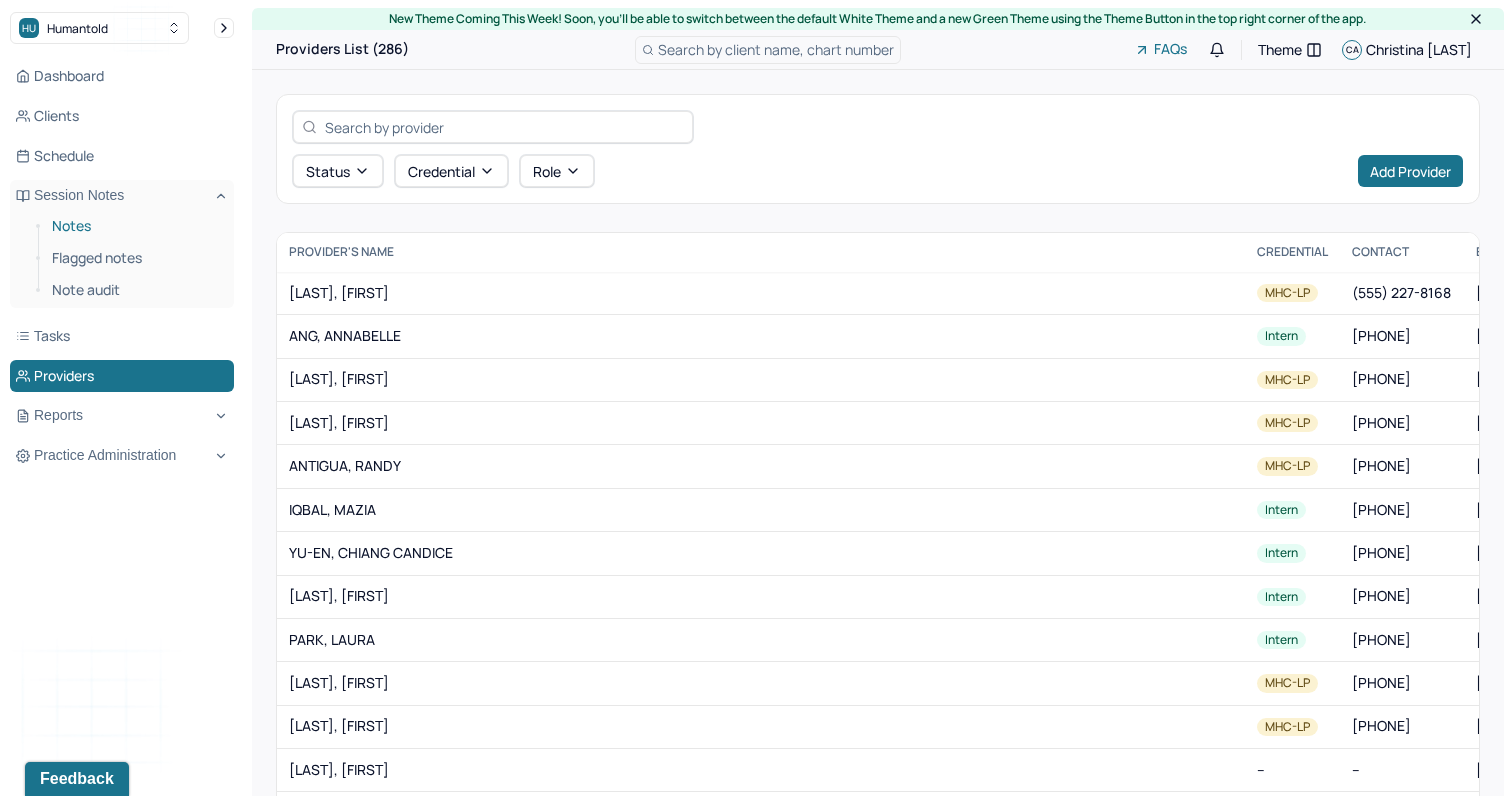 click on "Notes" at bounding box center [135, 226] 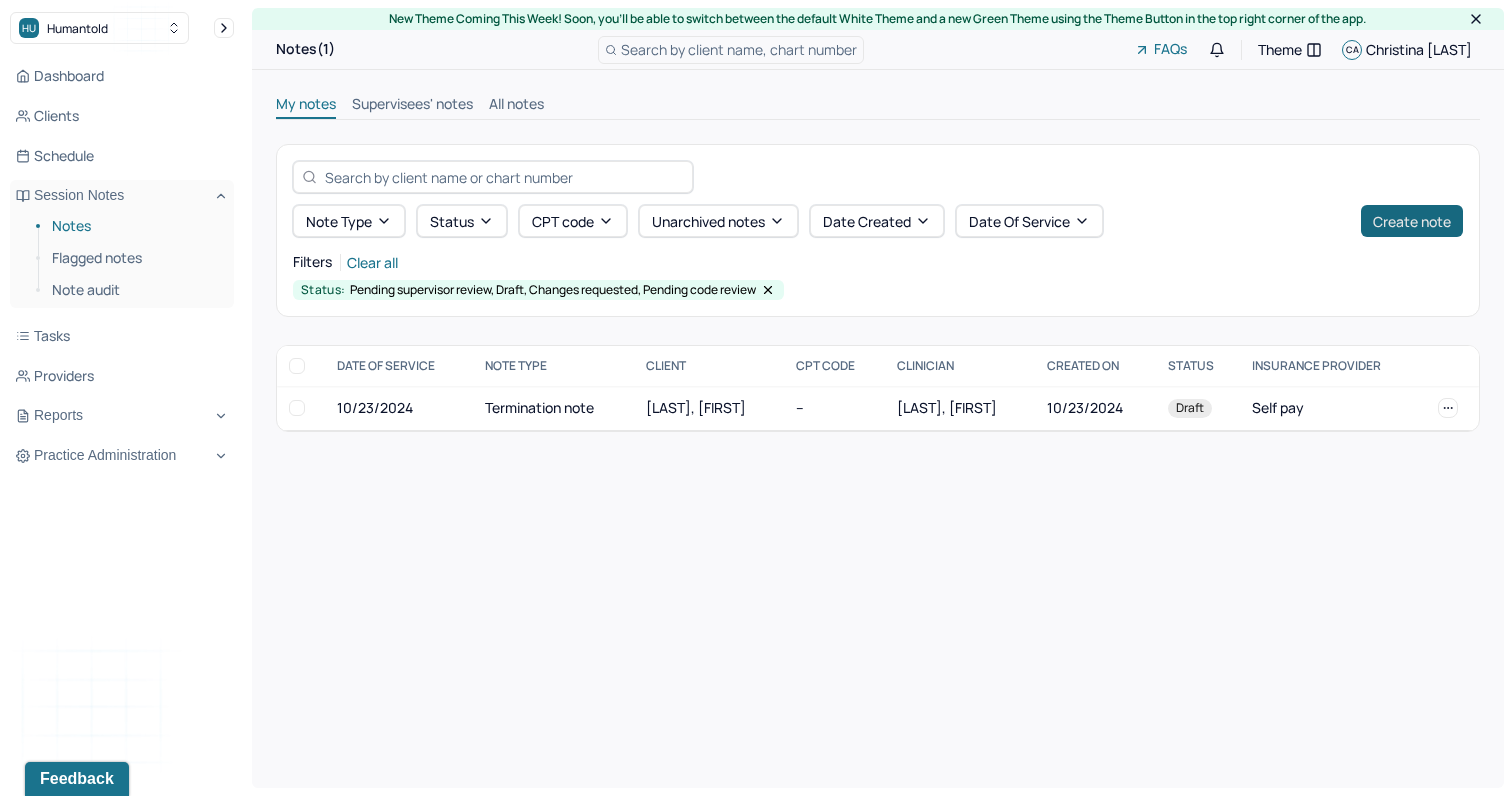 click on "Create note" at bounding box center [1412, 221] 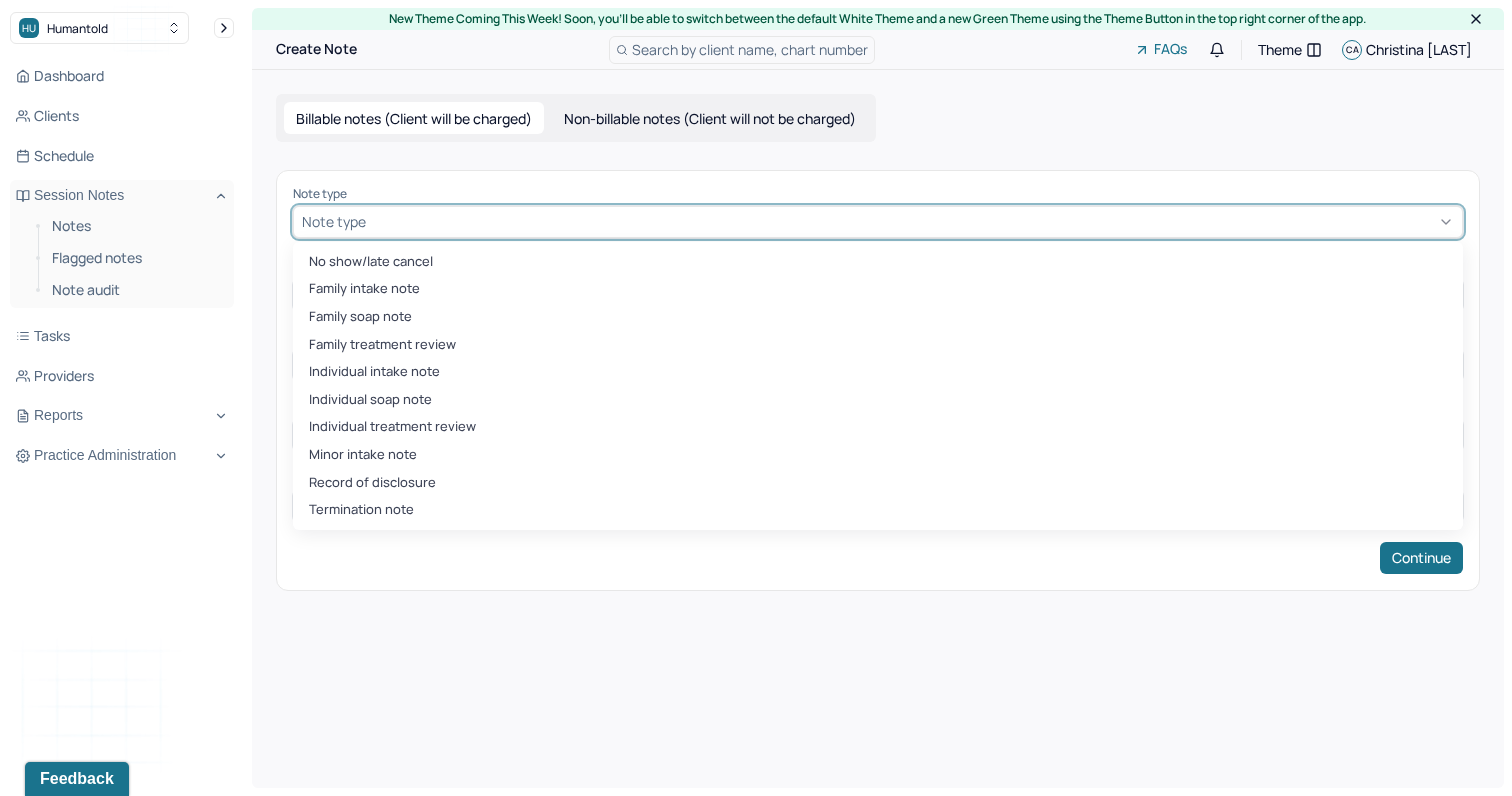 click at bounding box center [912, 221] 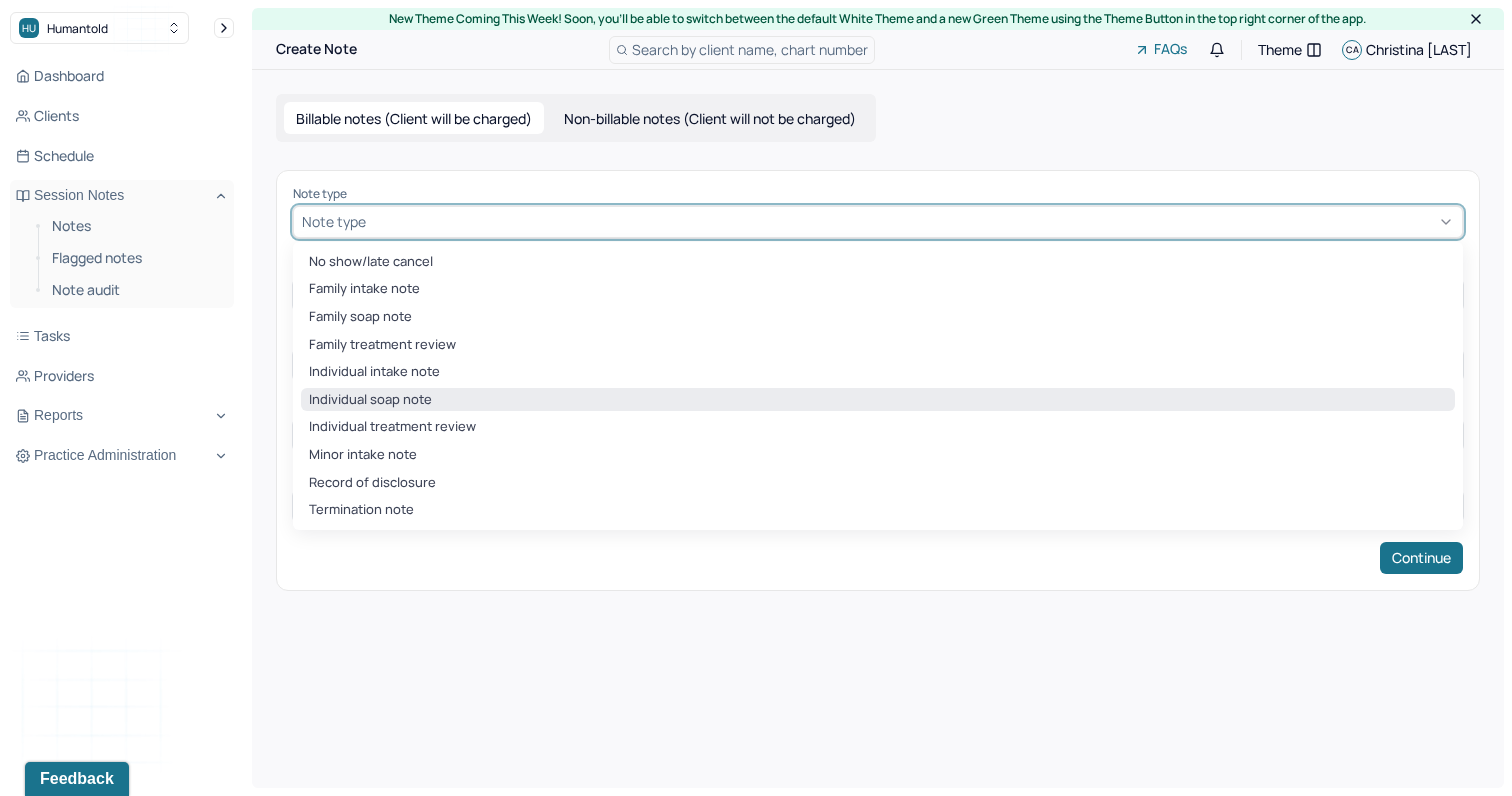 click on "Individual soap note" at bounding box center [878, 400] 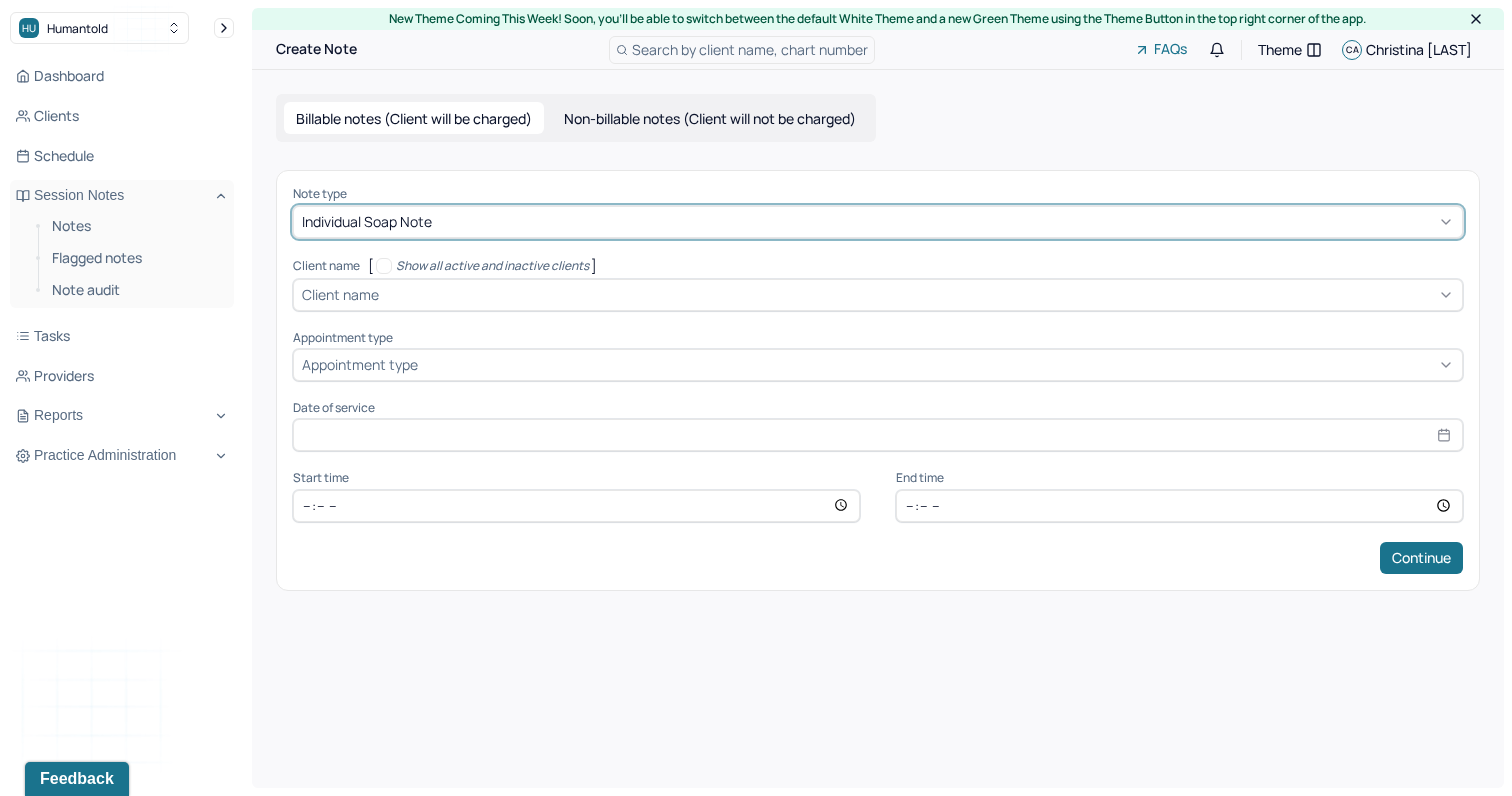 click at bounding box center [918, 294] 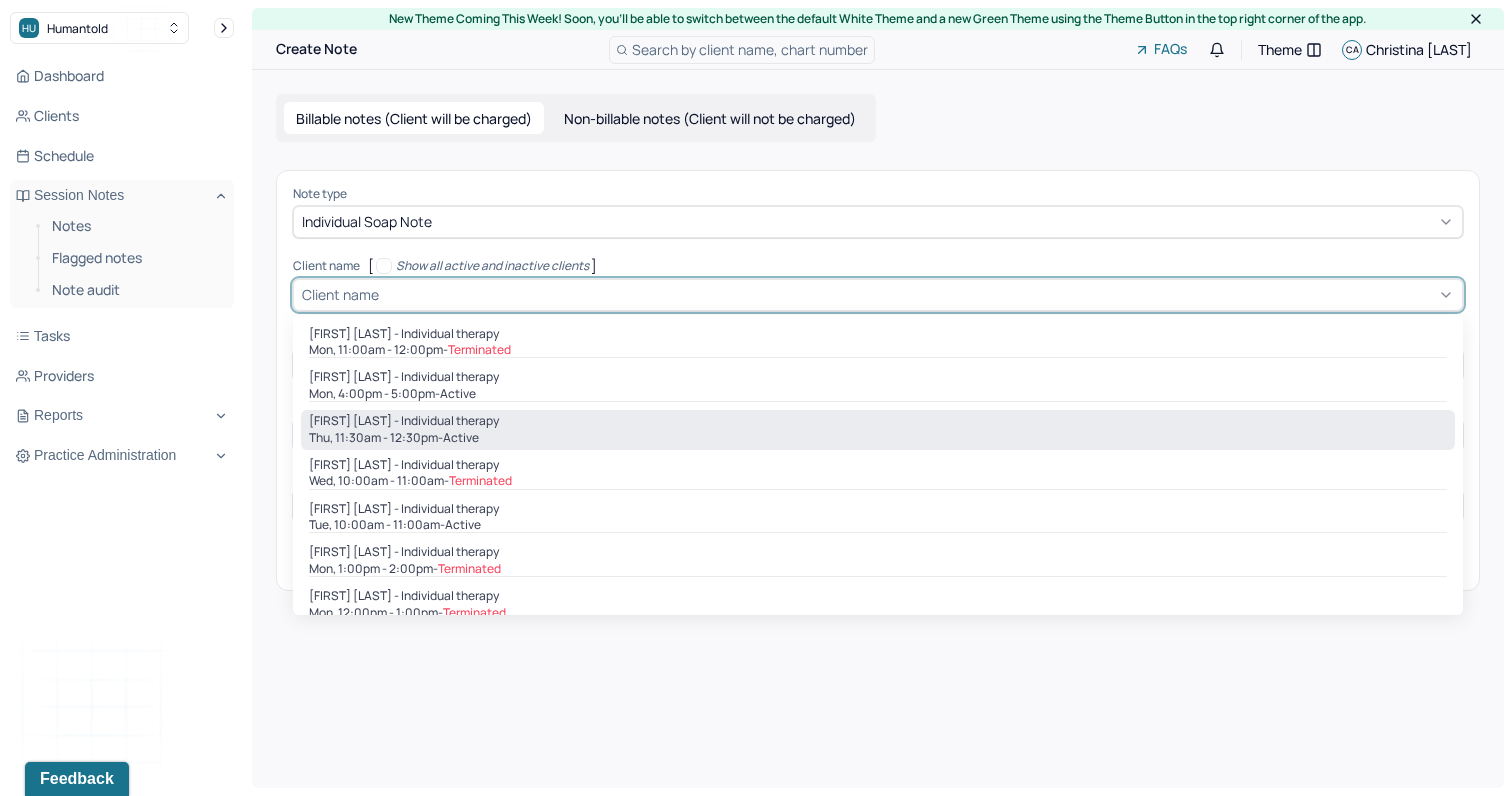 click on "Thu, [TIME] - active" at bounding box center (878, 438) 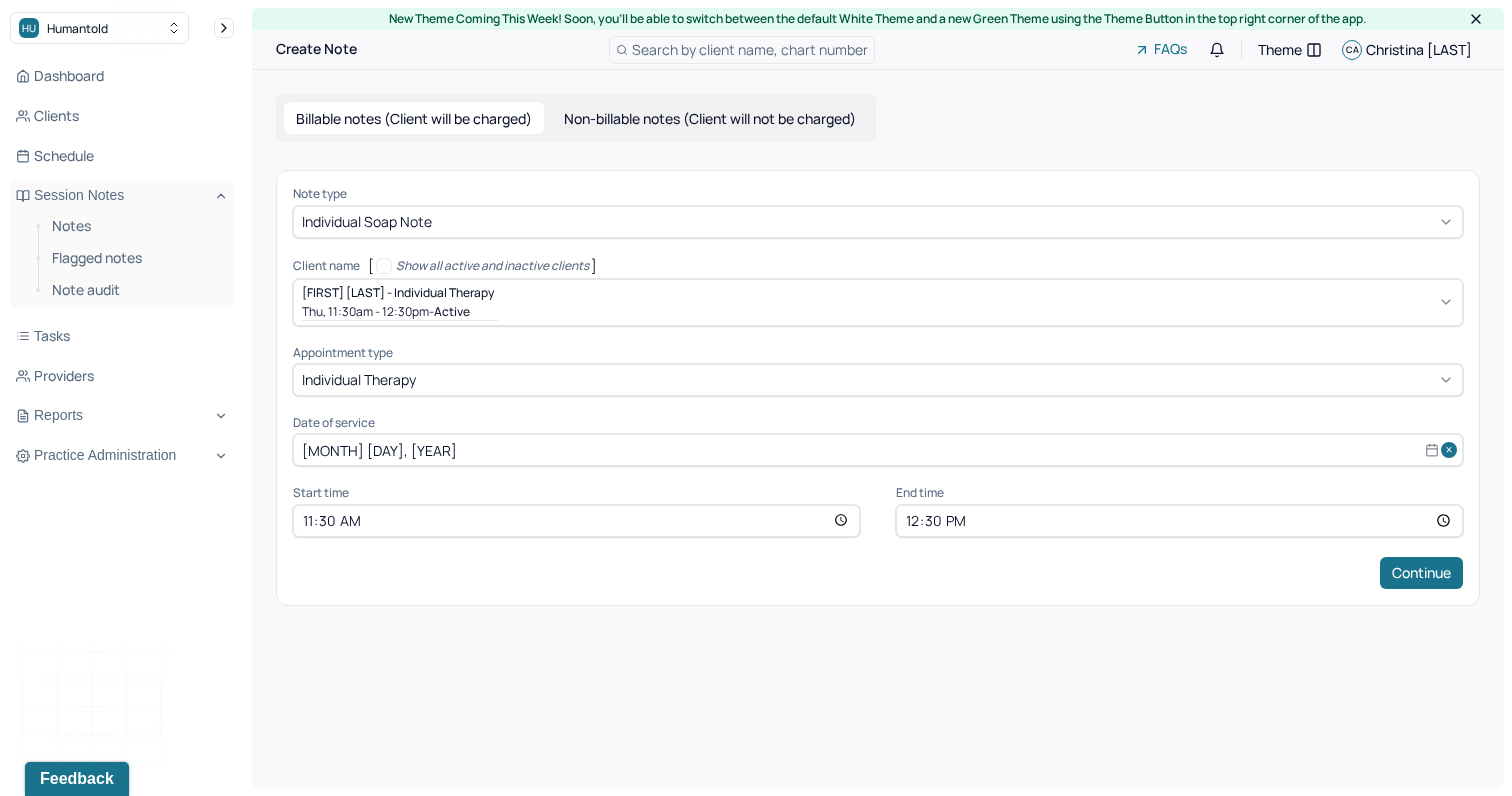 click on "11:30" at bounding box center [576, 521] 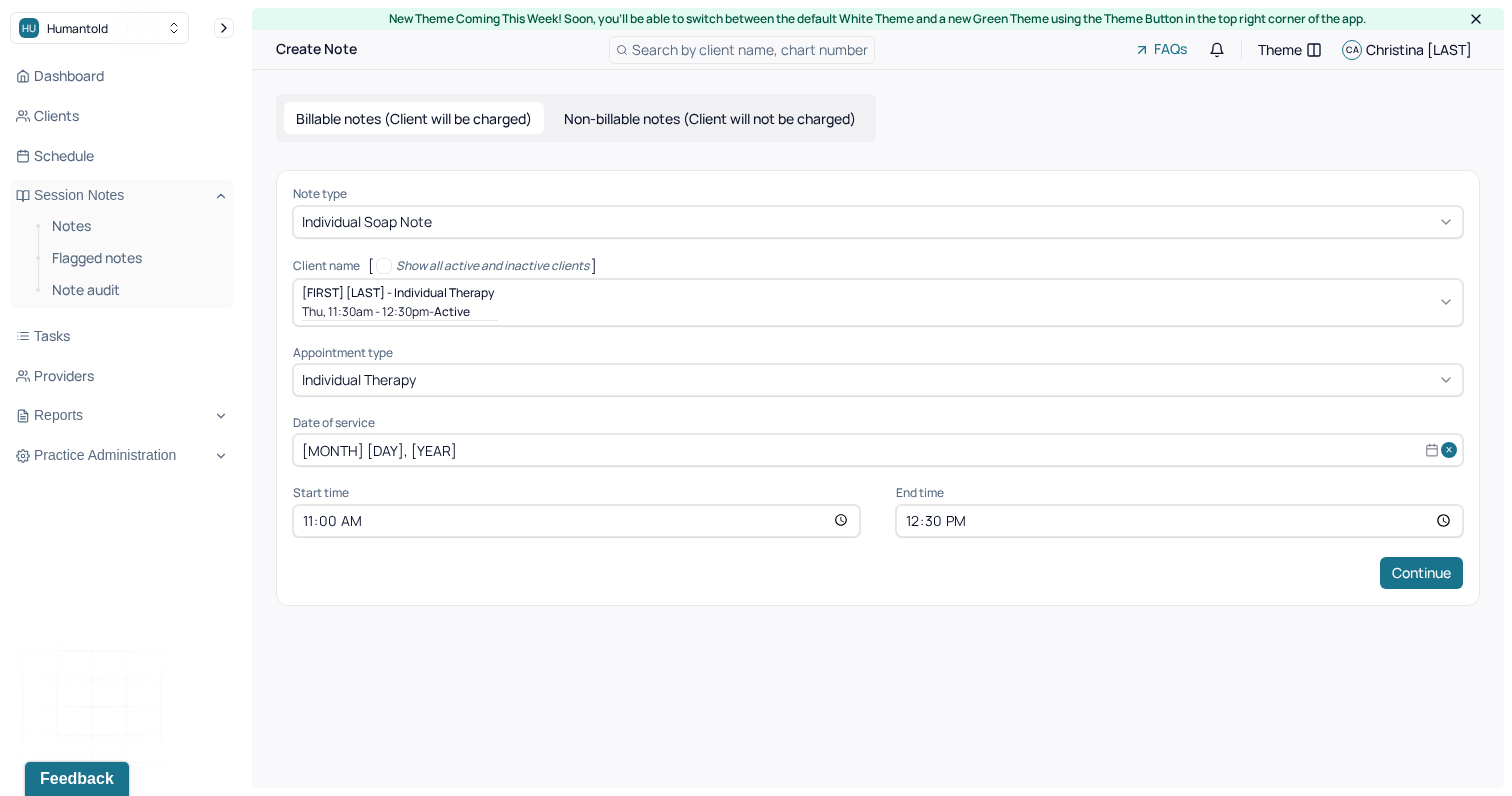 click on "12:30" at bounding box center (1179, 521) 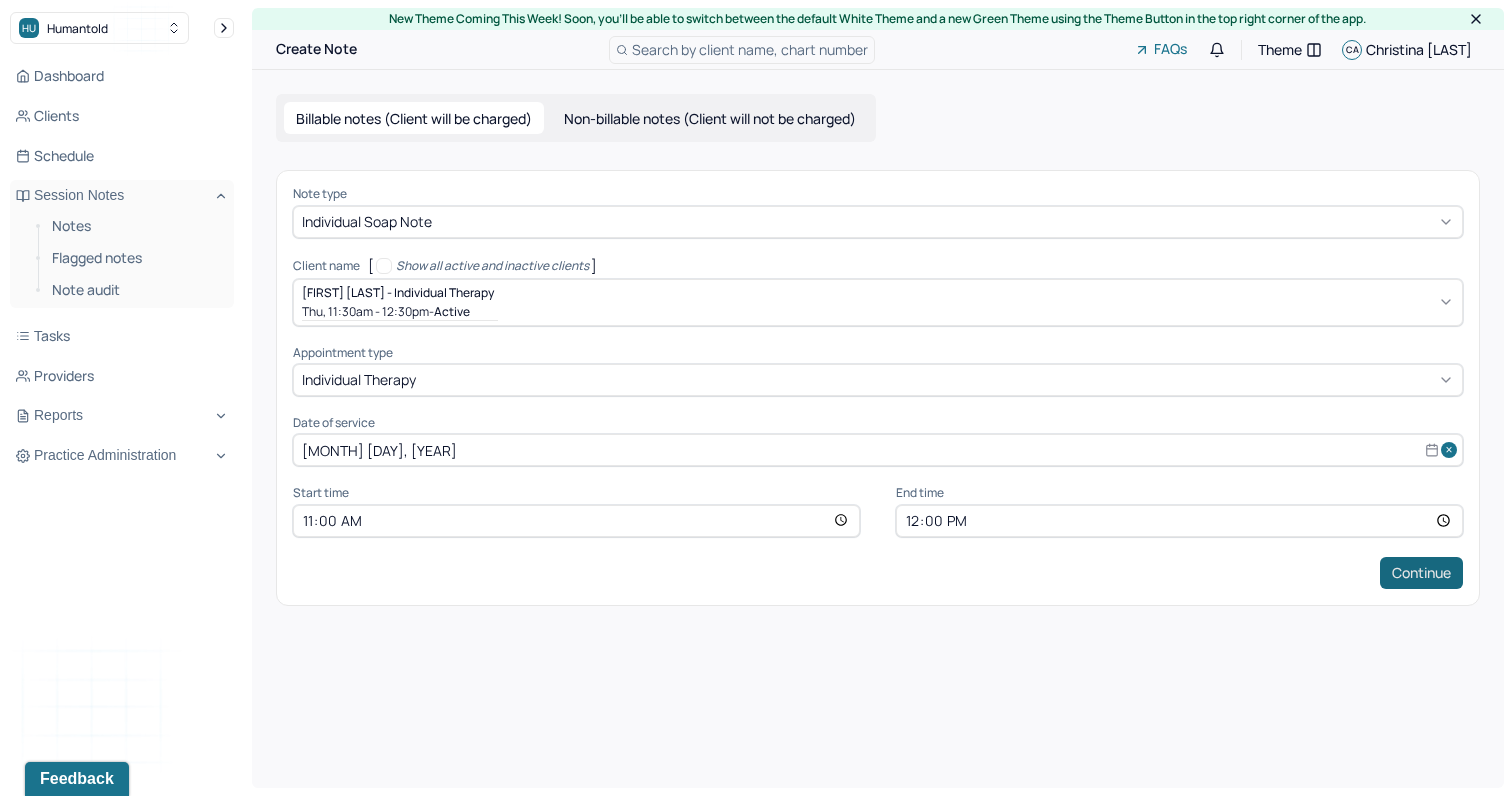 click on "Continue" at bounding box center (1421, 573) 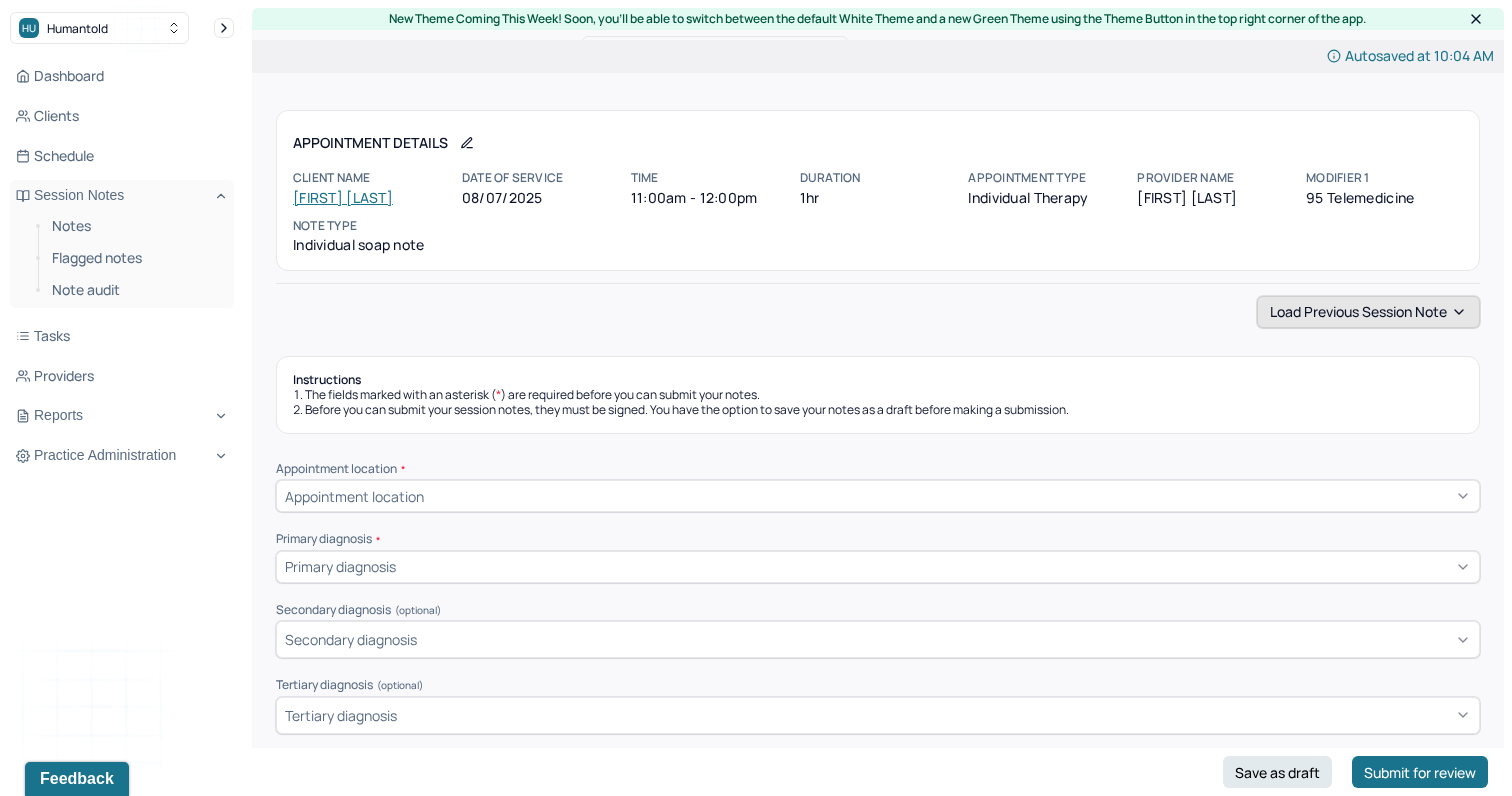 click on "Load previous session note" at bounding box center [1368, 312] 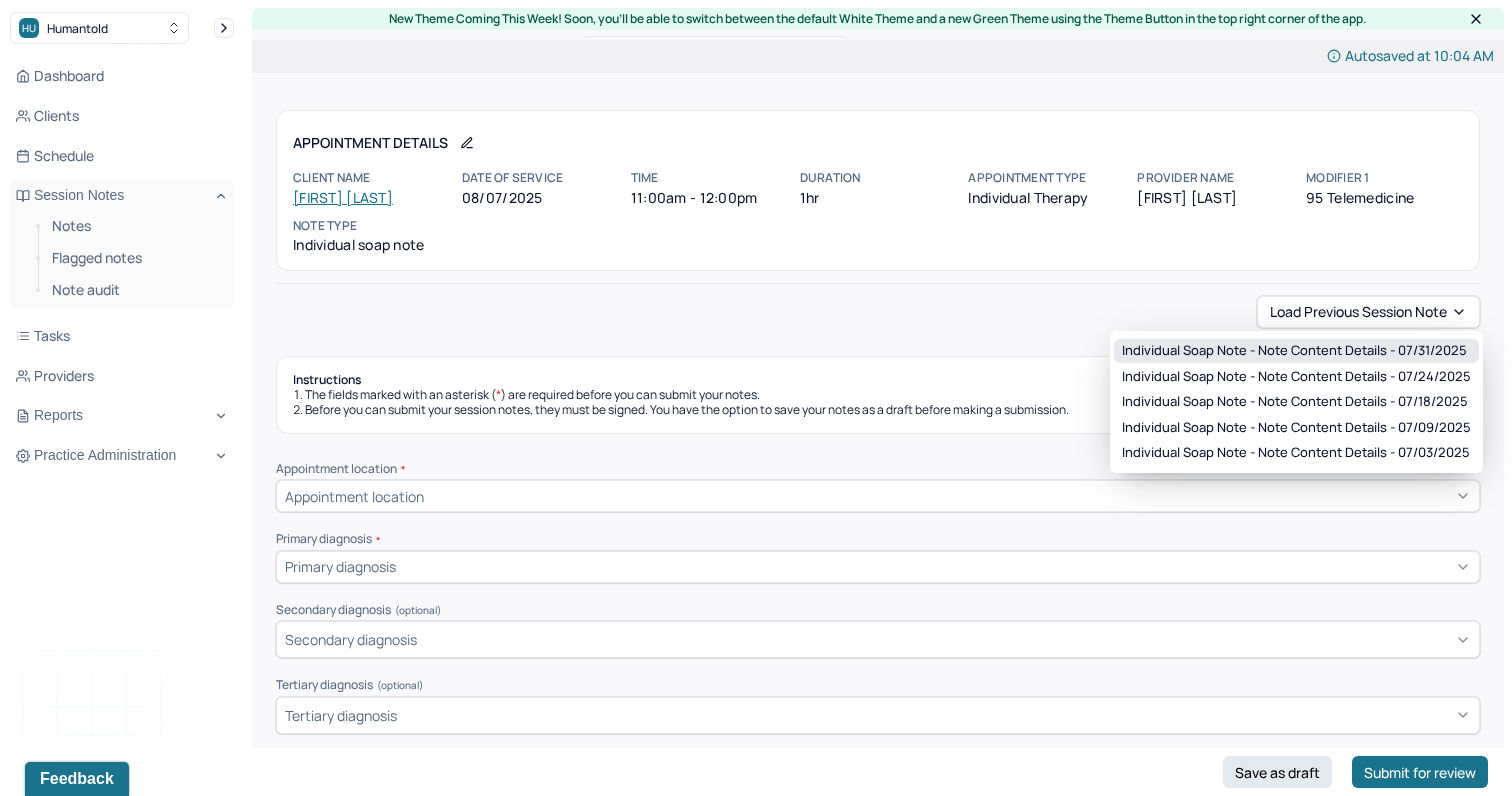 click on "Individual soap note   - Note content Details -   07/31/2025" at bounding box center (1294, 351) 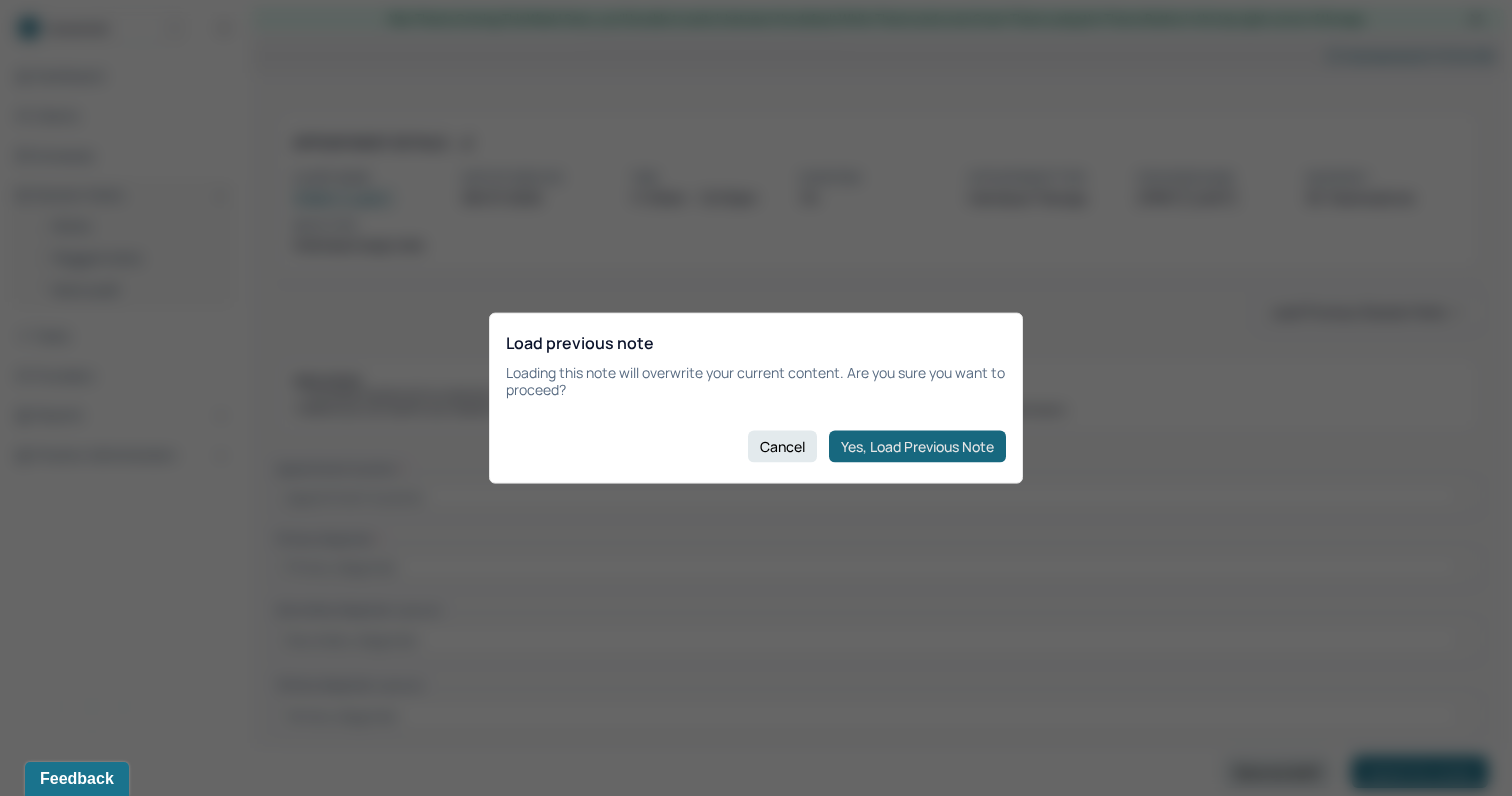 click on "Yes, Load Previous Note" at bounding box center [917, 446] 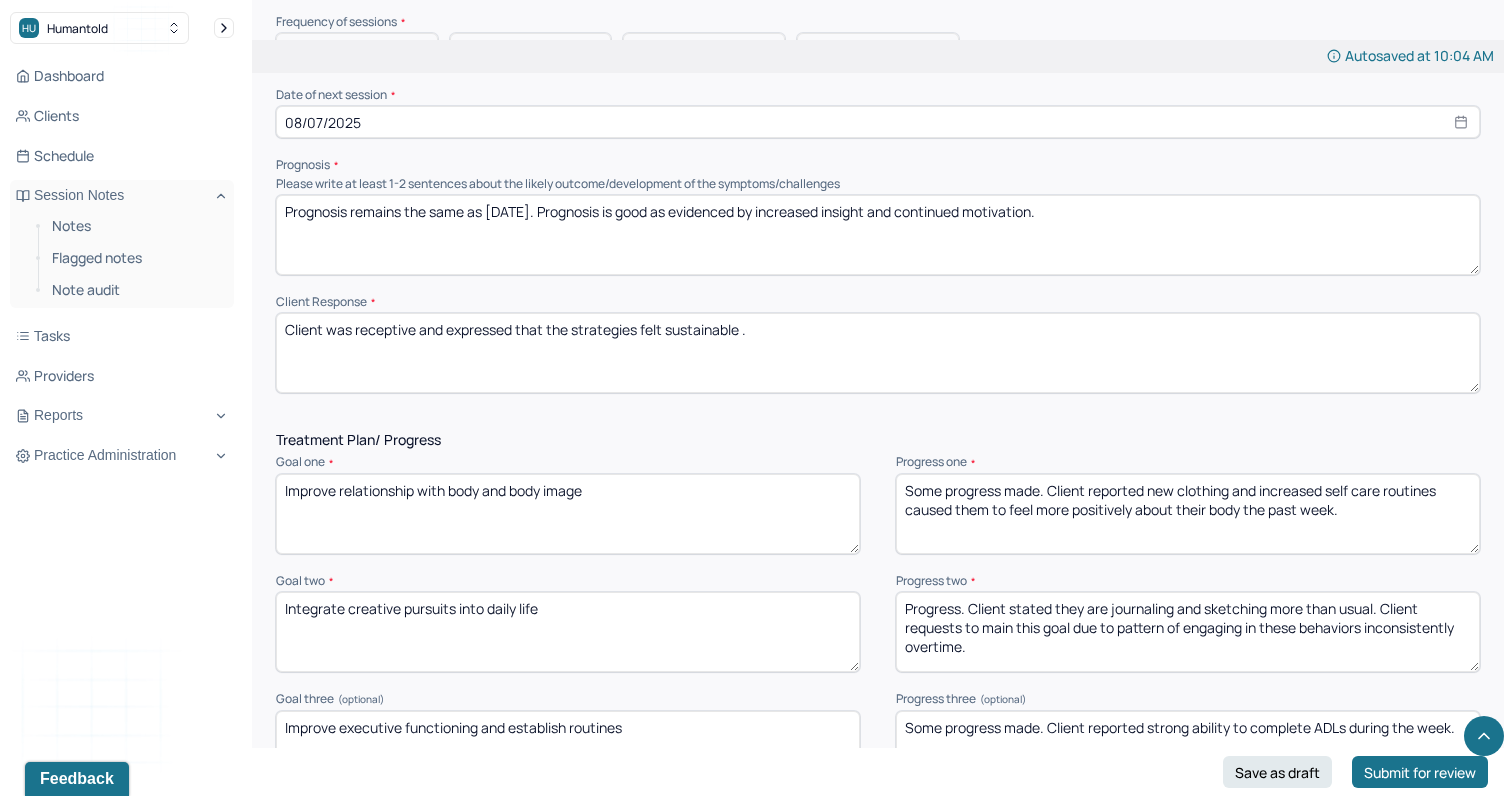 scroll, scrollTop: 2139, scrollLeft: 0, axis: vertical 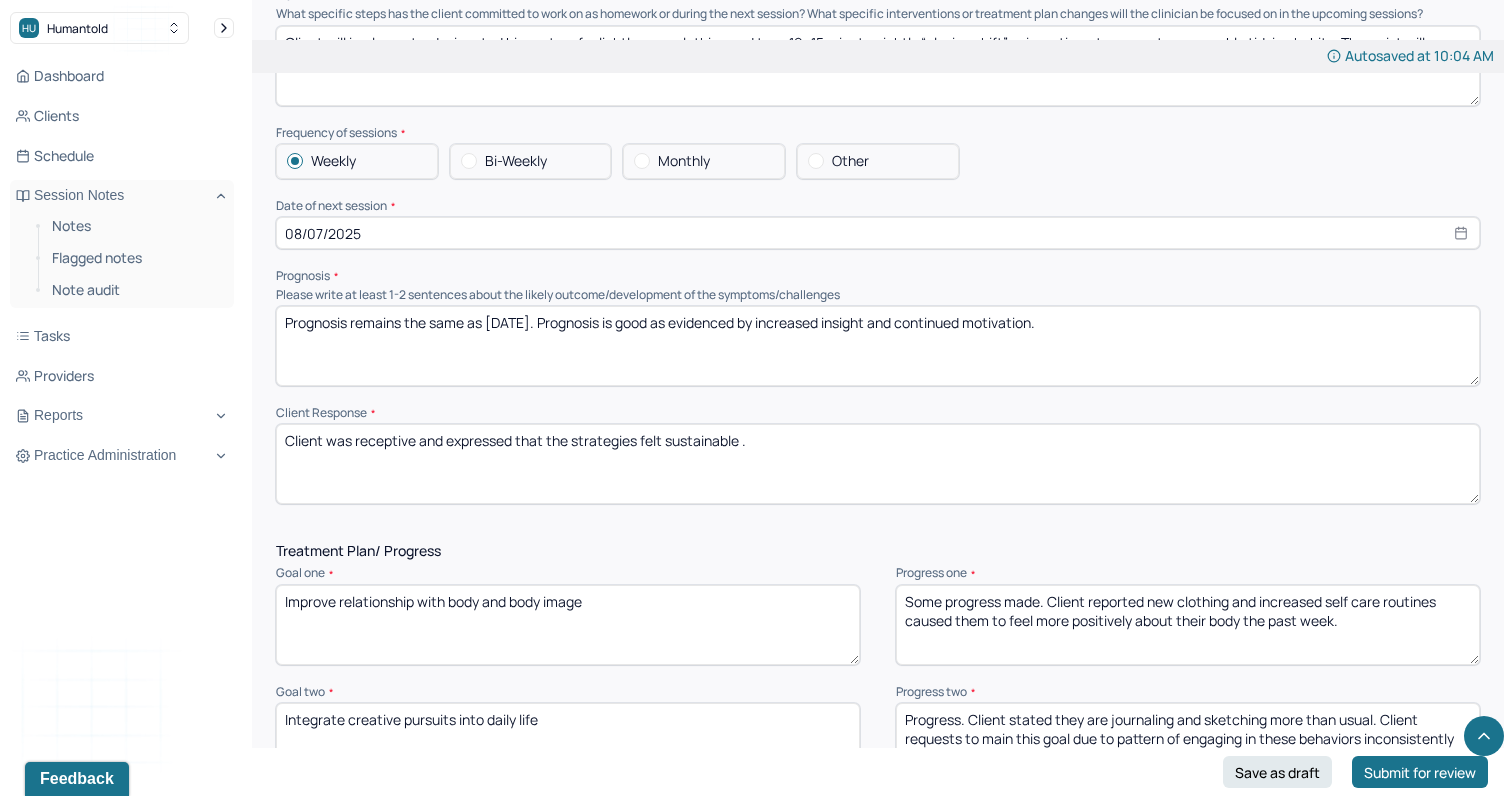 click on "Prognosis remains the same as [DATE]. Prognosis is good as evidenced by increased insight and continued motivation." at bounding box center [878, 346] 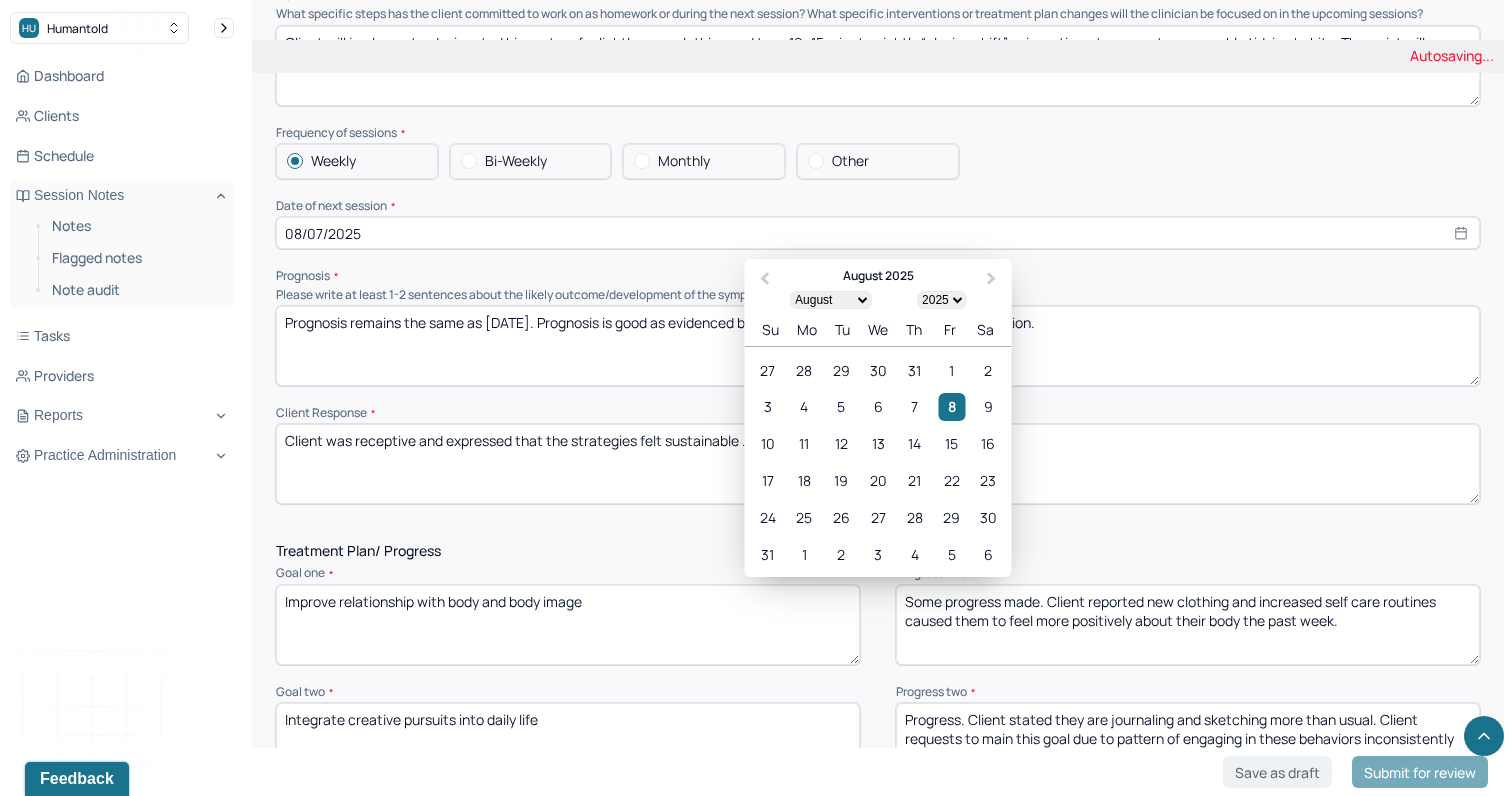 click on "08/07/2025" at bounding box center (878, 233) 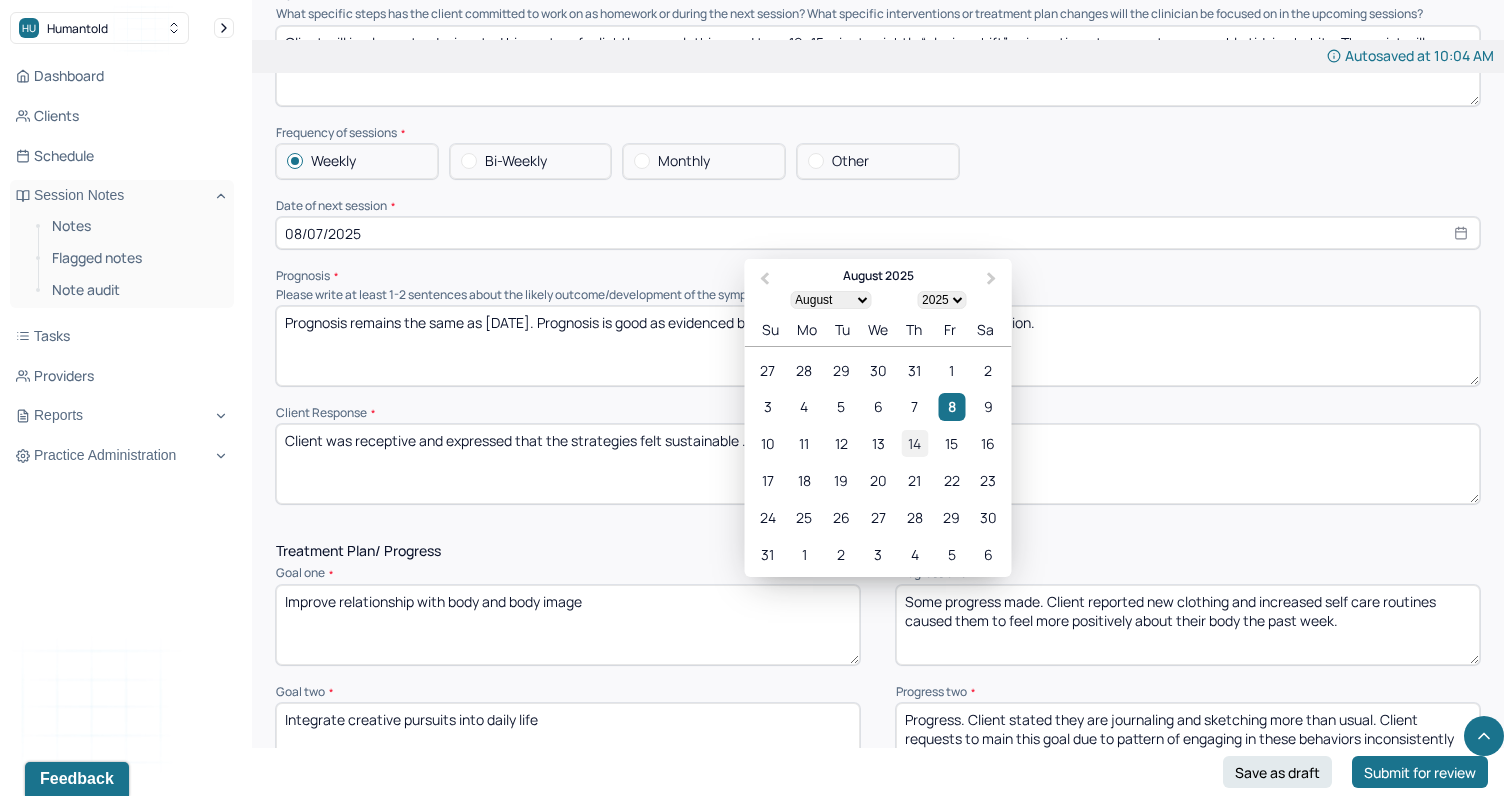 click on "14" at bounding box center (914, 444) 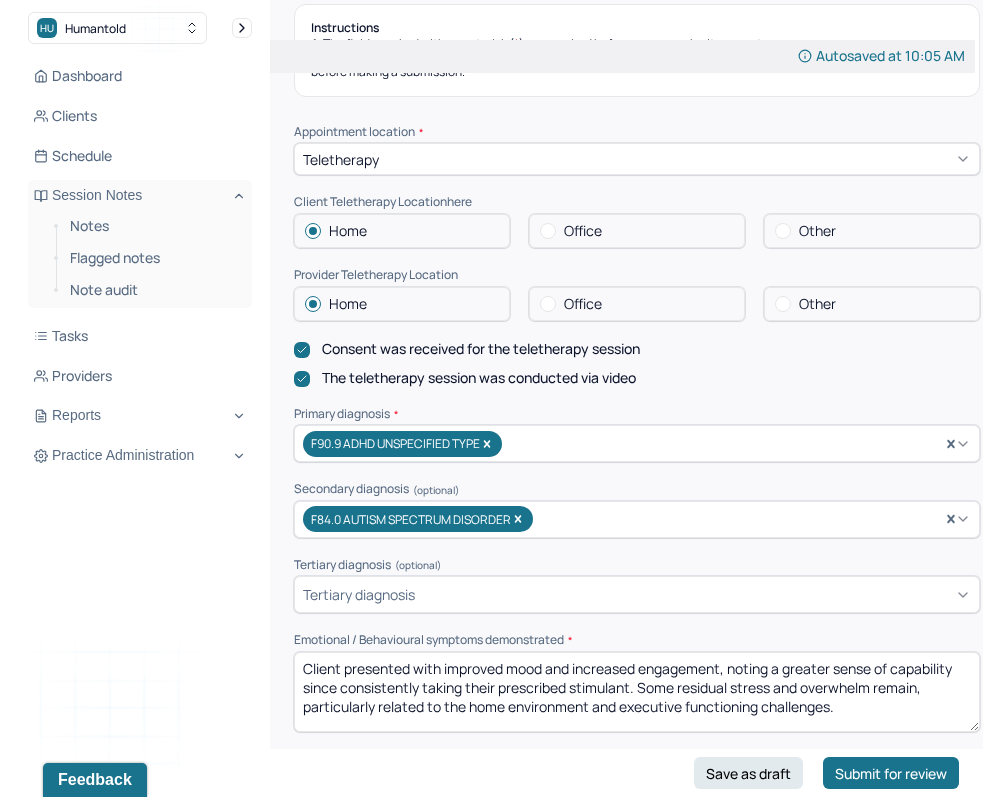 scroll, scrollTop: 319, scrollLeft: 0, axis: vertical 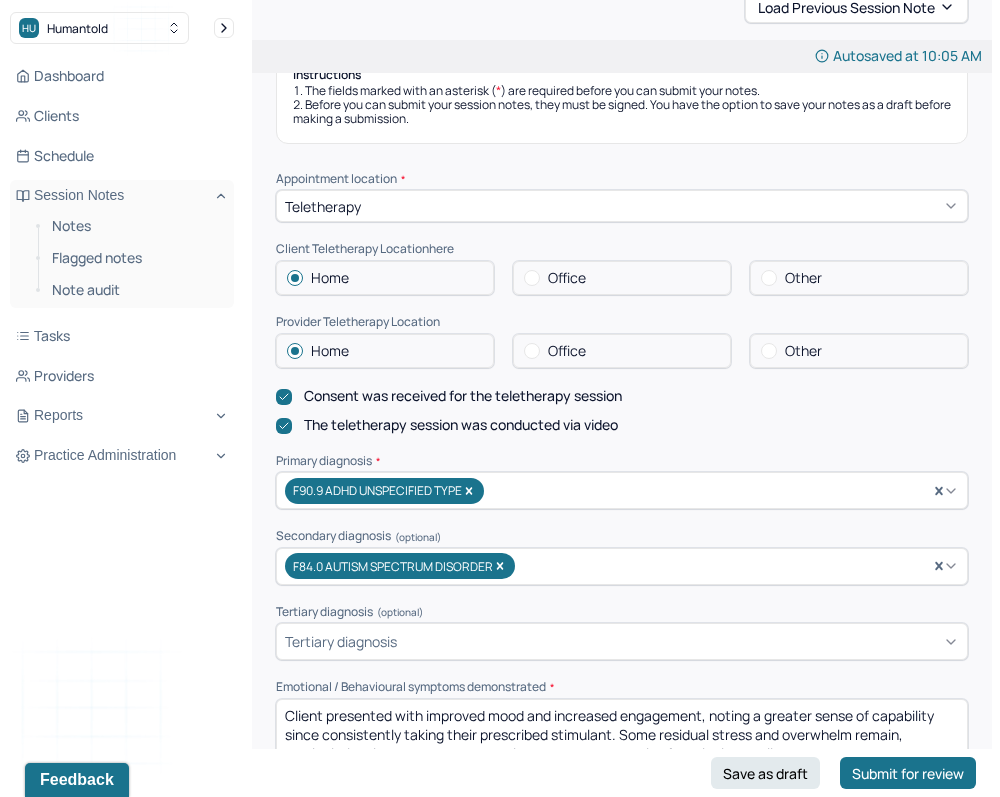 select on "7" 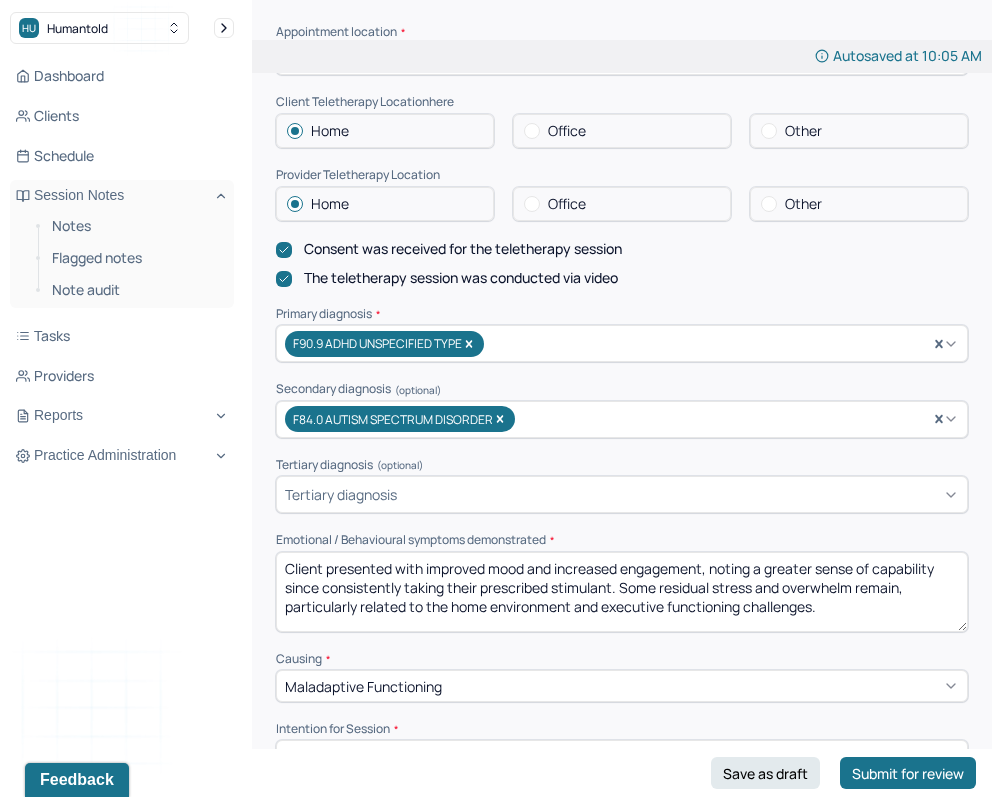 scroll, scrollTop: 468, scrollLeft: 0, axis: vertical 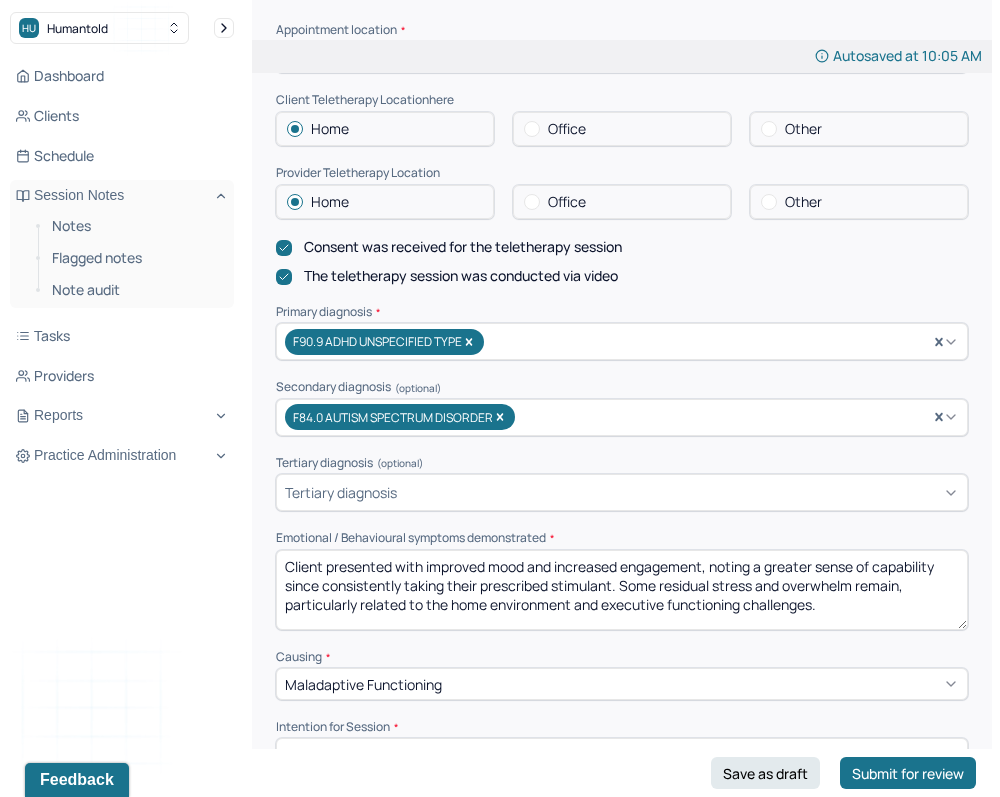 drag, startPoint x: 840, startPoint y: 597, endPoint x: 182, endPoint y: 511, distance: 663.59625 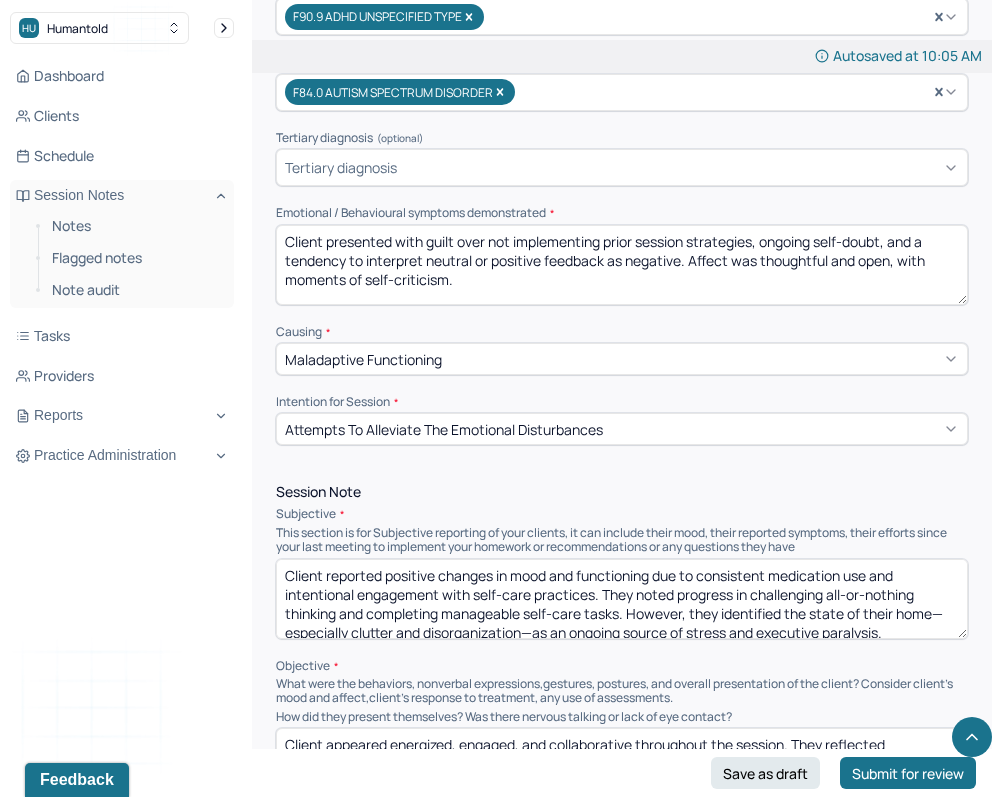 scroll, scrollTop: 792, scrollLeft: 0, axis: vertical 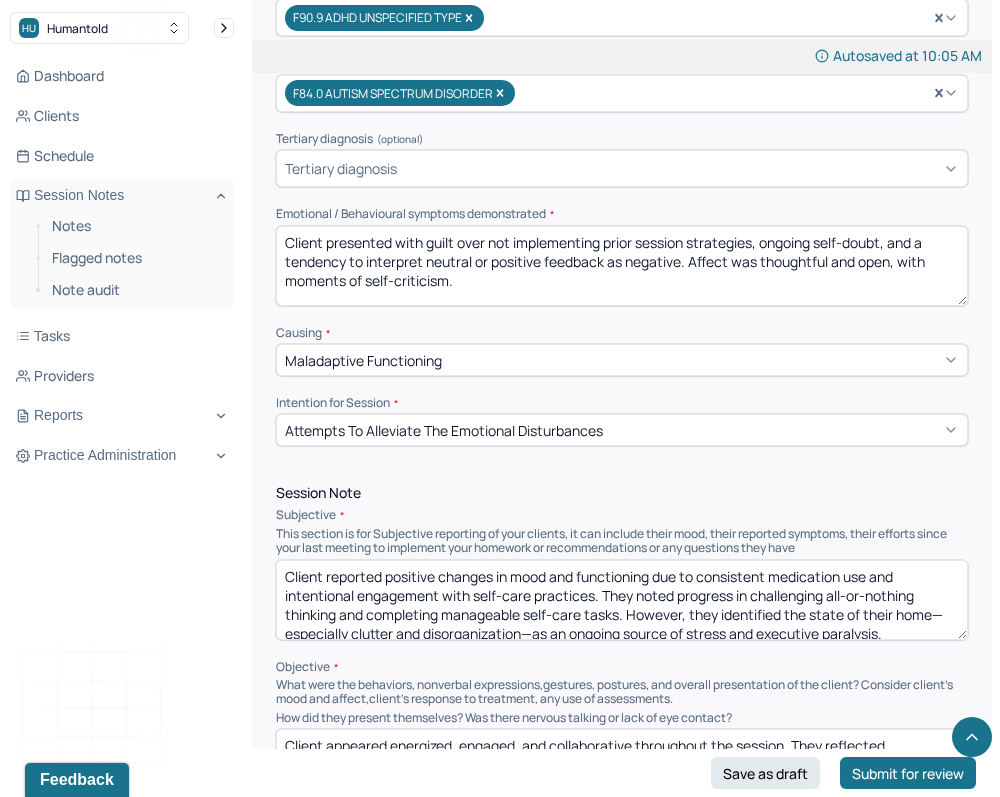 type on "Client presented with guilt over not implementing prior session strategies, ongoing self-doubt, and a tendency to interpret neutral or positive feedback as negative. Affect was thoughtful and open, with moments of self-criticism." 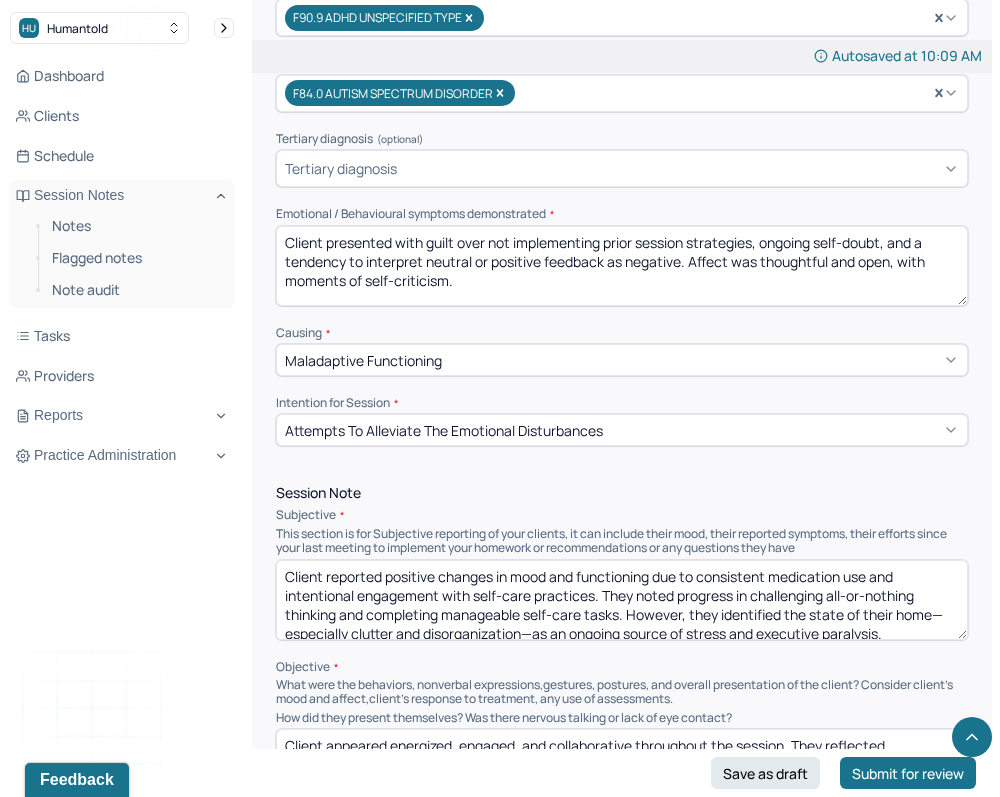 scroll, scrollTop: 9, scrollLeft: 0, axis: vertical 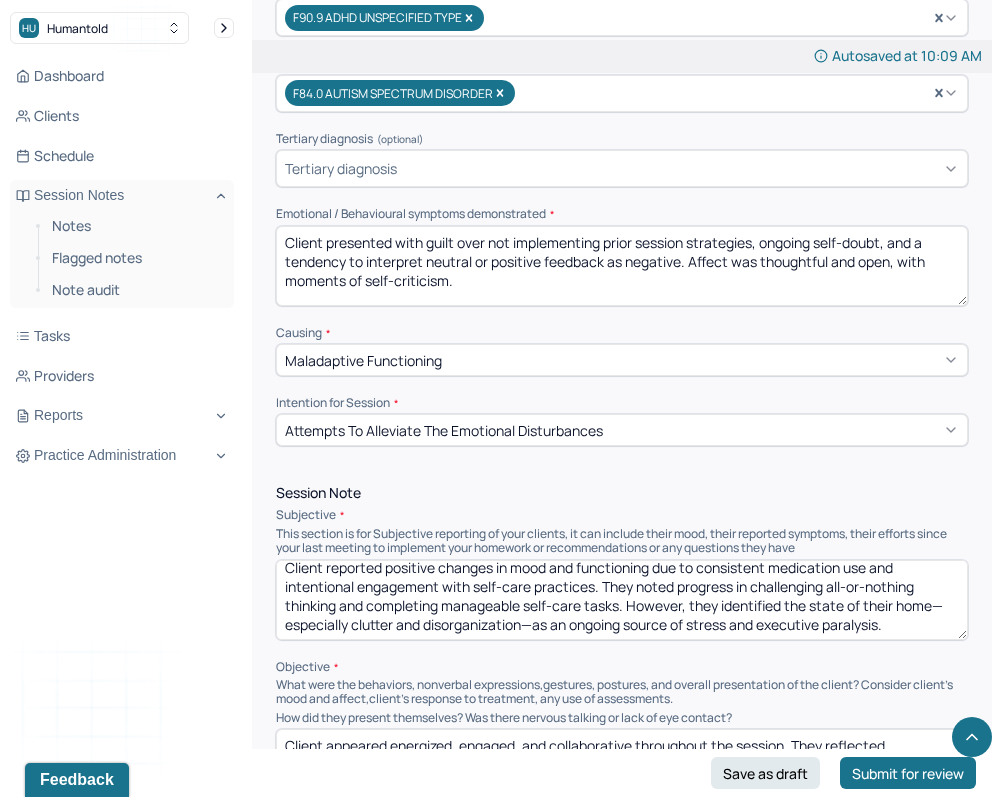 drag, startPoint x: 287, startPoint y: 573, endPoint x: 926, endPoint y: 665, distance: 645.58887 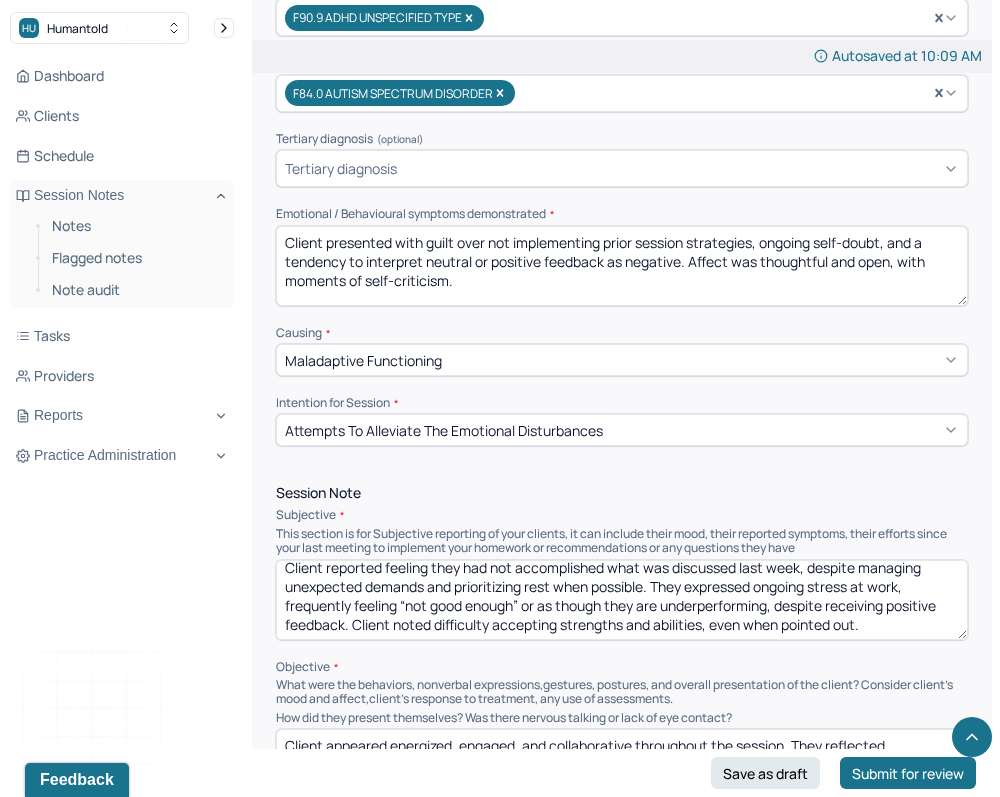 type on "Client reported feeling they had not accomplished what was discussed last week, despite managing unexpected demands and prioritizing rest when possible. They expressed ongoing stress at work, frequently feeling “not good enough” or as though they are underperforming, despite receiving positive feedback. Client noted difficulty accepting strengths and abilities, even when pointed out." 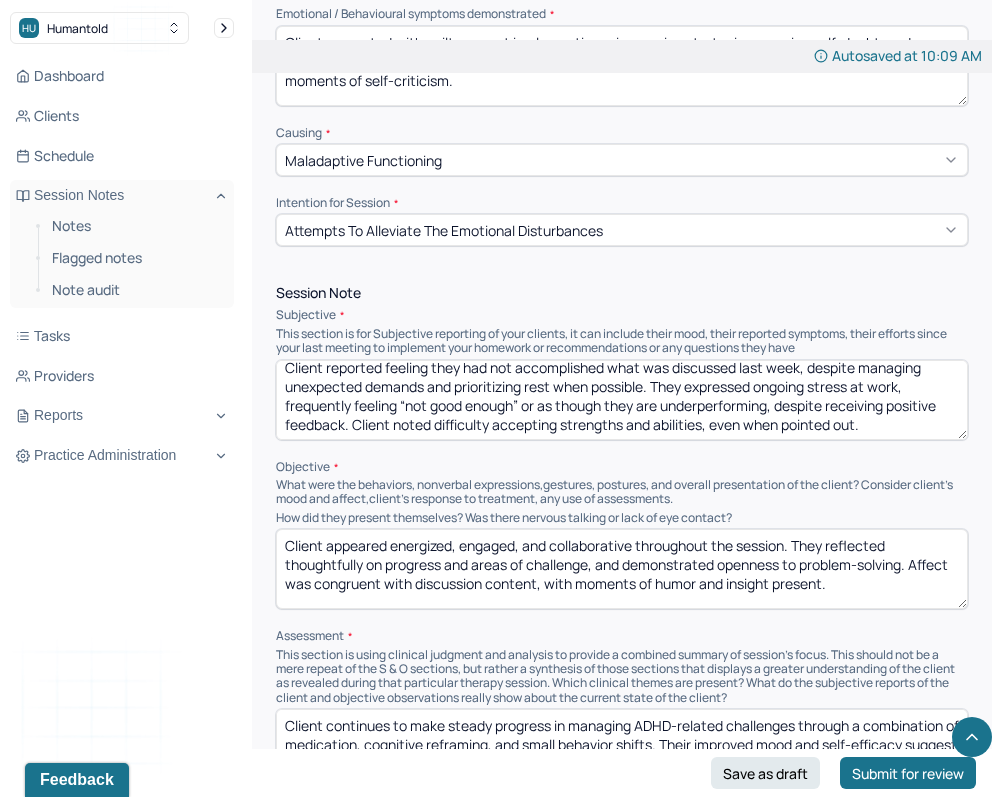 scroll, scrollTop: 1026, scrollLeft: 0, axis: vertical 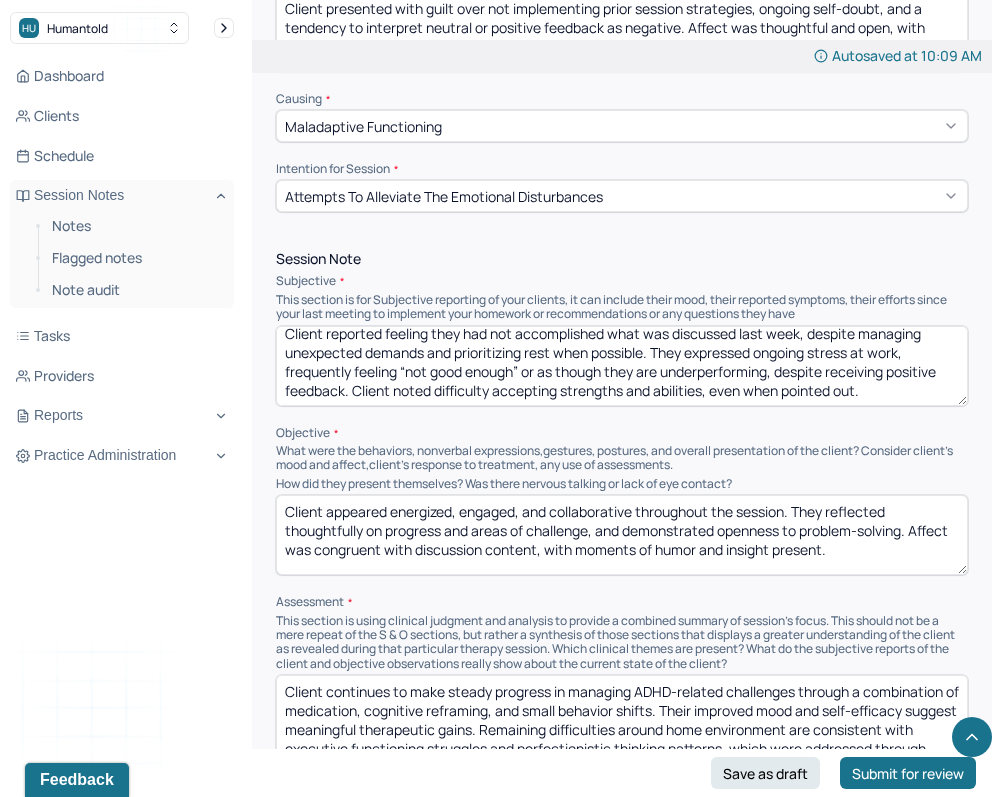 drag, startPoint x: 858, startPoint y: 549, endPoint x: 75, endPoint y: 437, distance: 790.96967 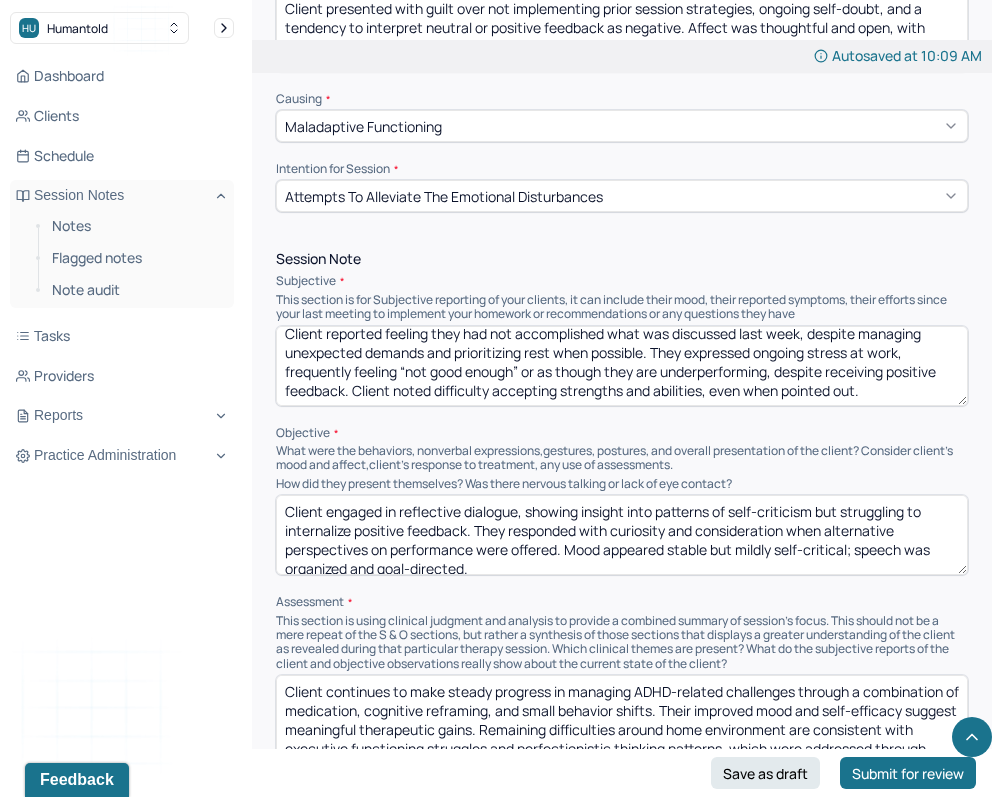 scroll, scrollTop: 3, scrollLeft: 0, axis: vertical 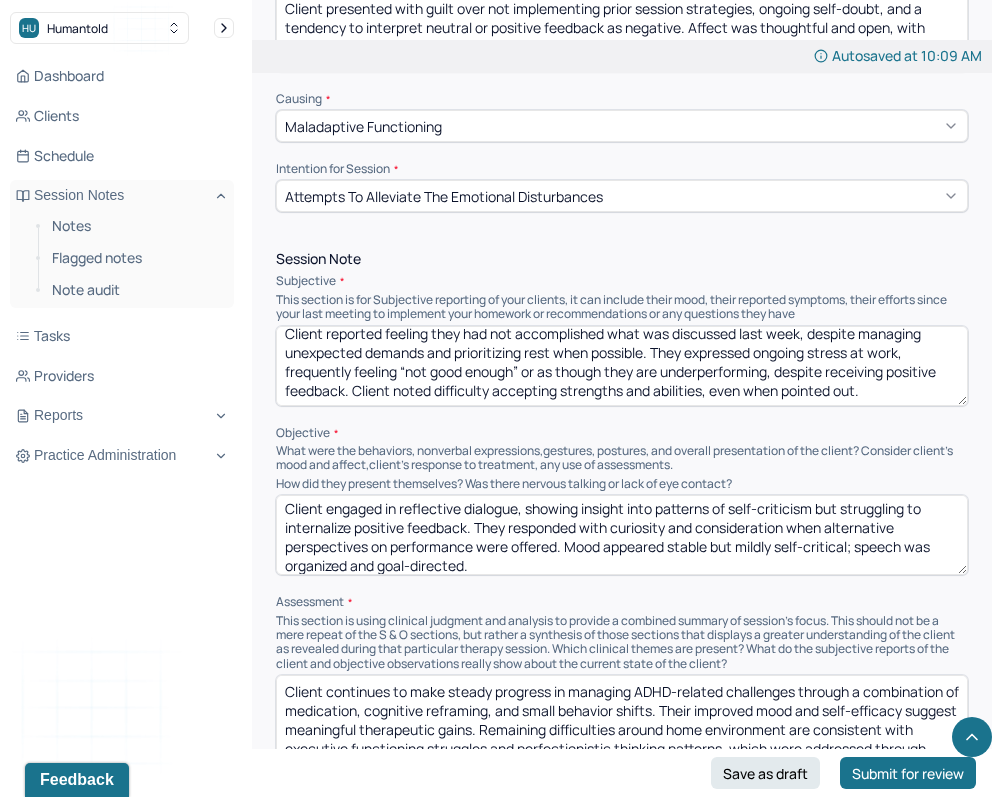 type on "Client engaged in reflective dialogue, showing insight into patterns of self-criticism but struggling to internalize positive feedback. They responded with curiosity and consideration when alternative perspectives on performance were offered. Mood appeared stable but mildly self-critical; speech was organized and goal-directed." 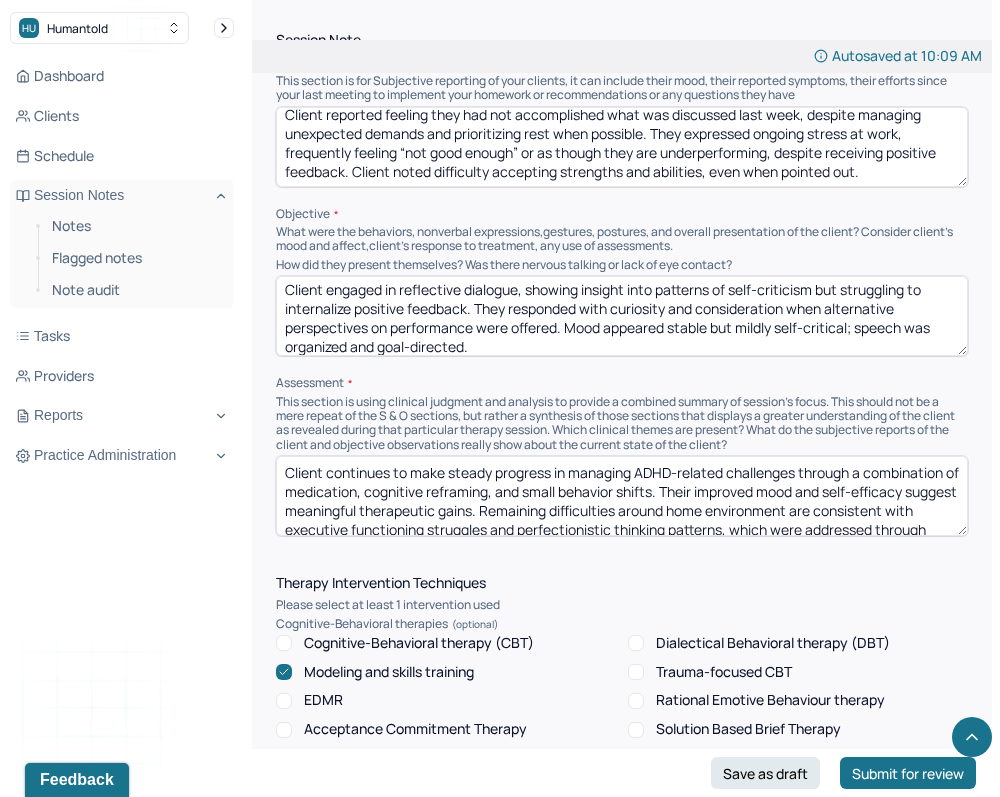 scroll, scrollTop: 1250, scrollLeft: 0, axis: vertical 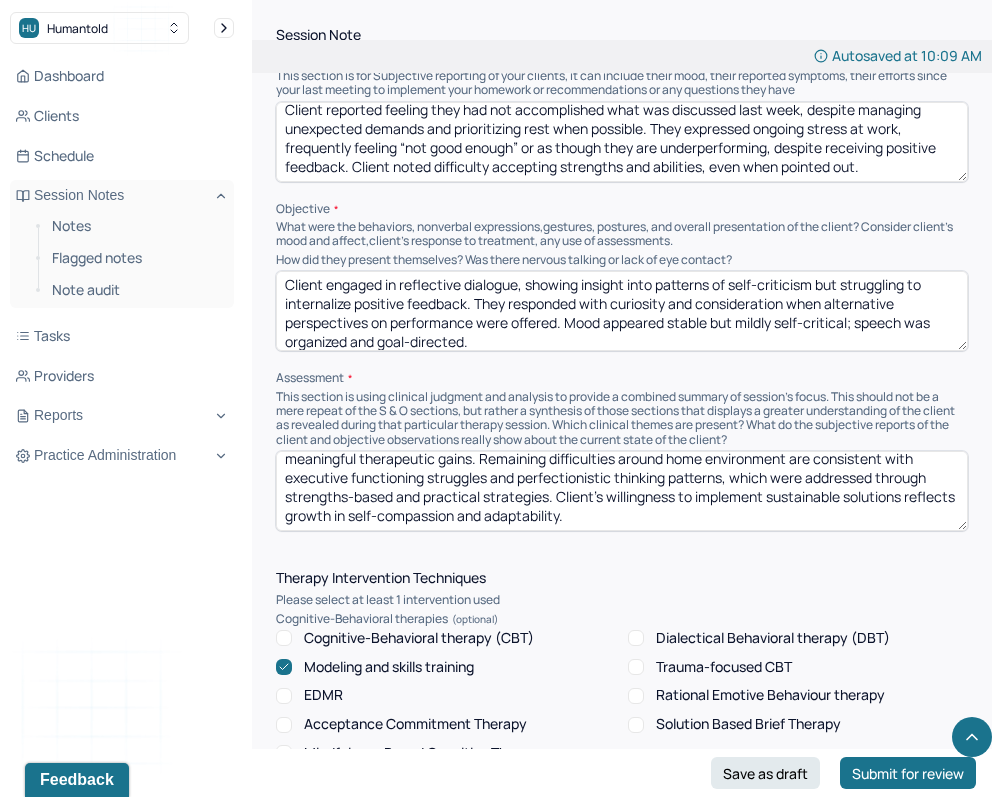 drag, startPoint x: 285, startPoint y: 459, endPoint x: 924, endPoint y: 595, distance: 653.3123 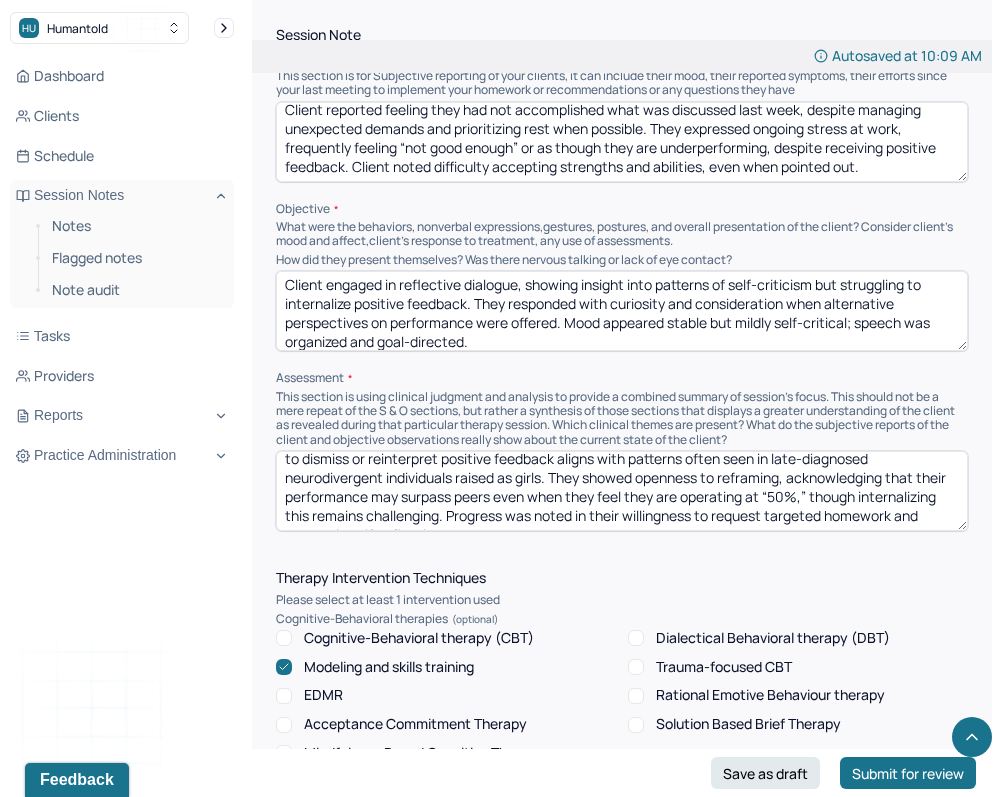 scroll, scrollTop: 60, scrollLeft: 0, axis: vertical 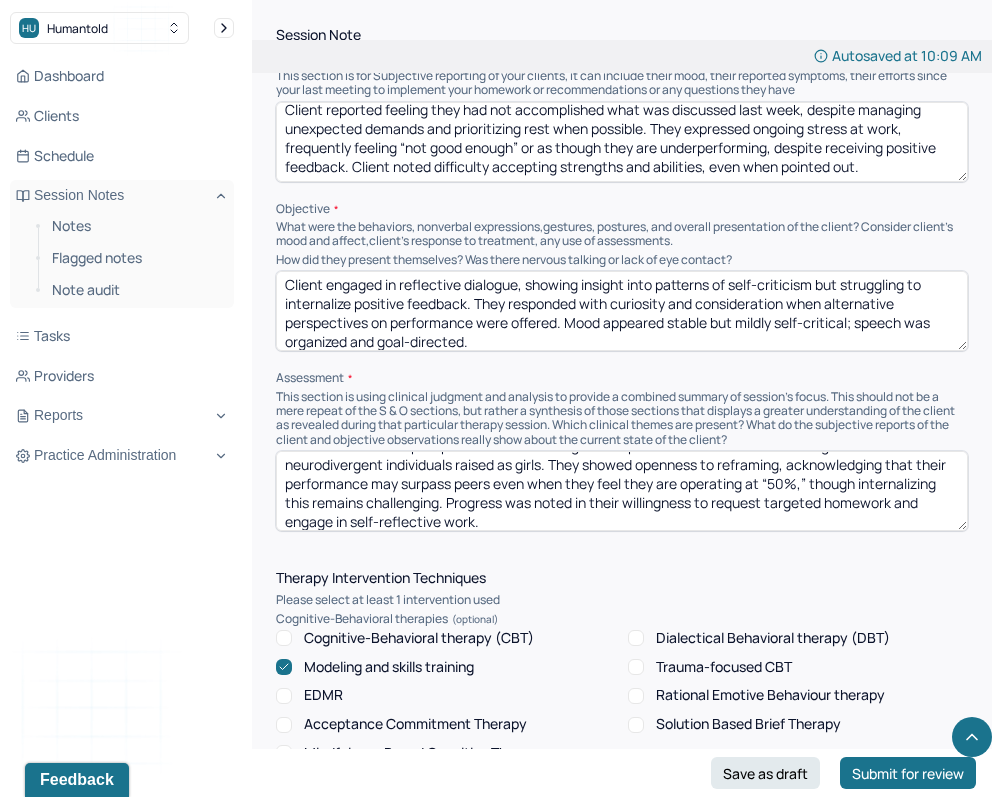 type on "Session focused on exploring the client’s persistent negative self-narratives, which appear rooted in early experiences, societal expectations, and the challenges of a late AuDHD diagnosis. The client’s inclination to dismiss or reinterpret positive feedback aligns with patterns often seen in late-diagnosed neurodivergent individuals raised as girls. They showed openness to reframing, acknowledging that their performance may surpass peers even when they feel they are operating at “50%,” though internalizing this remains challenging. Progress was noted in their willingness to request targeted homework and engage in self-reflective work." 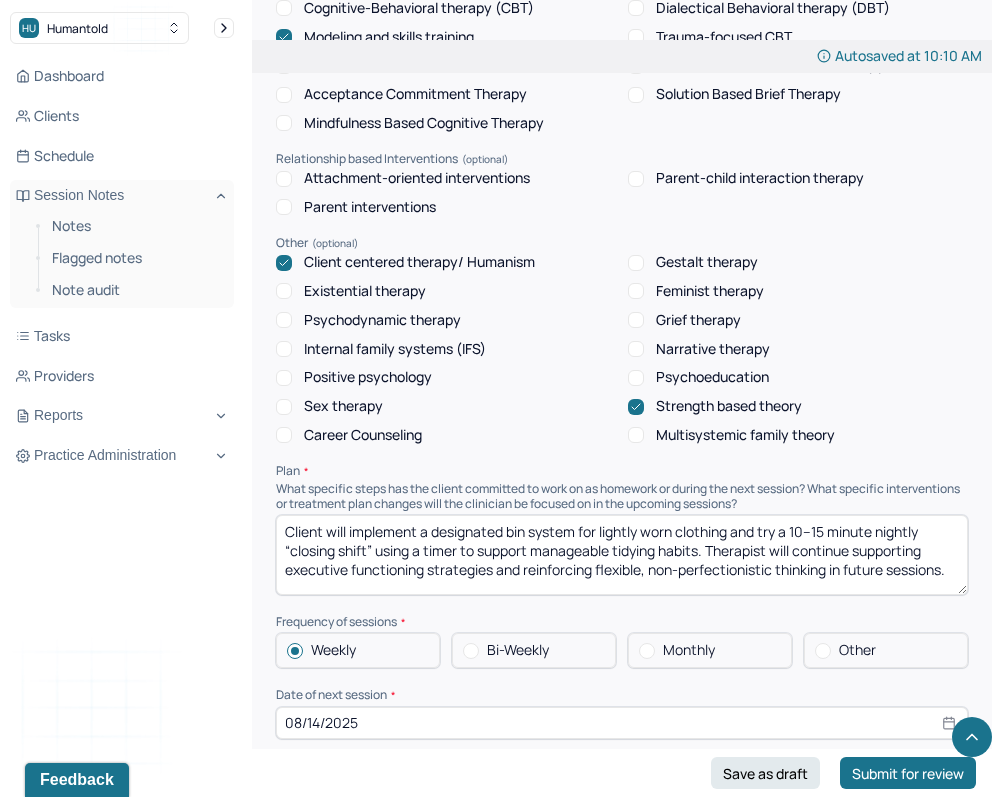 scroll, scrollTop: 1936, scrollLeft: 0, axis: vertical 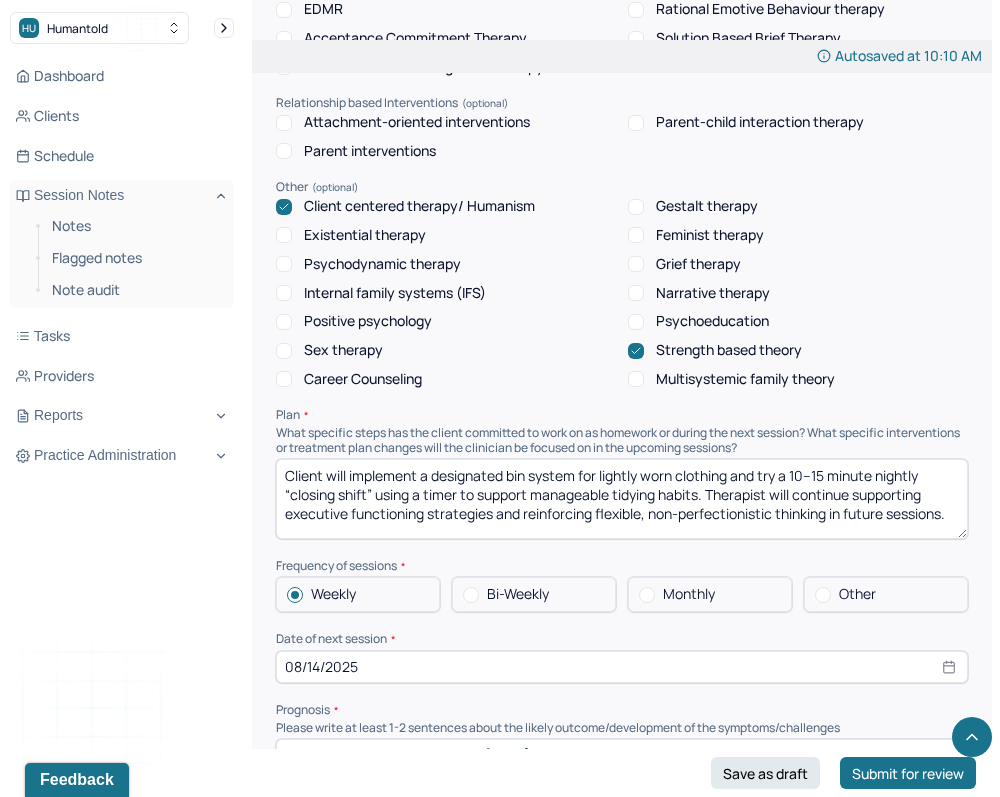 drag, startPoint x: 282, startPoint y: 468, endPoint x: 869, endPoint y: 544, distance: 591.8995 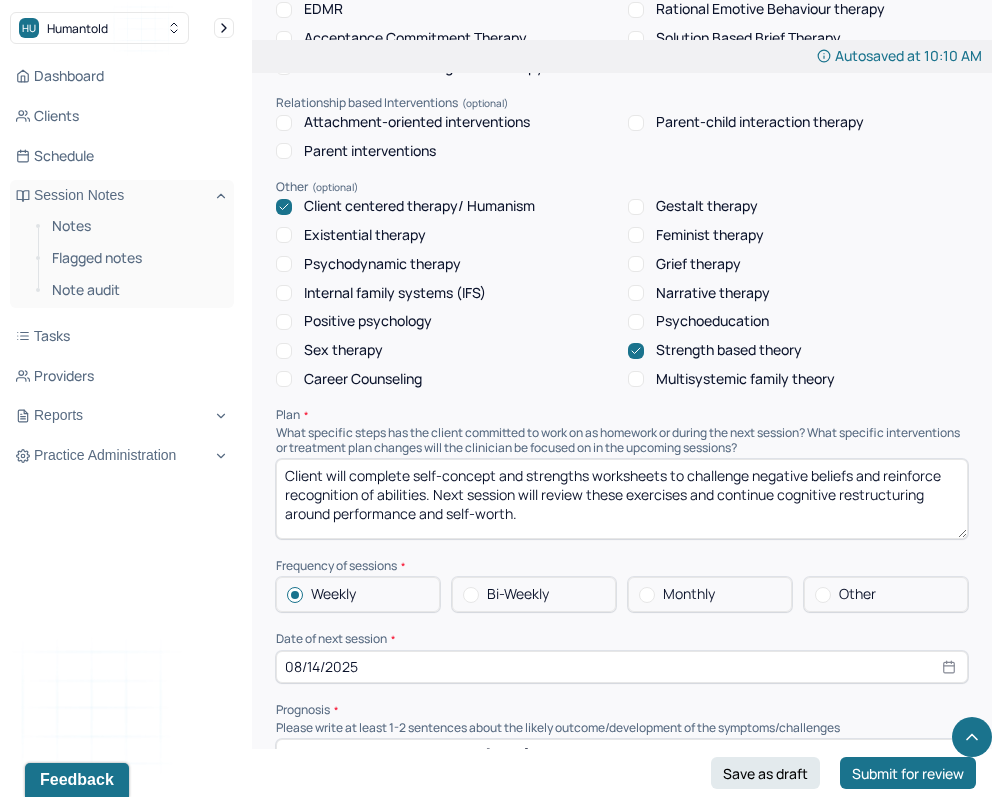 type on "Client will complete self-concept and strengths worksheets to challenge negative beliefs and reinforce recognition of abilities. Next session will review these exercises and continue cognitive restructuring around performance and self-worth." 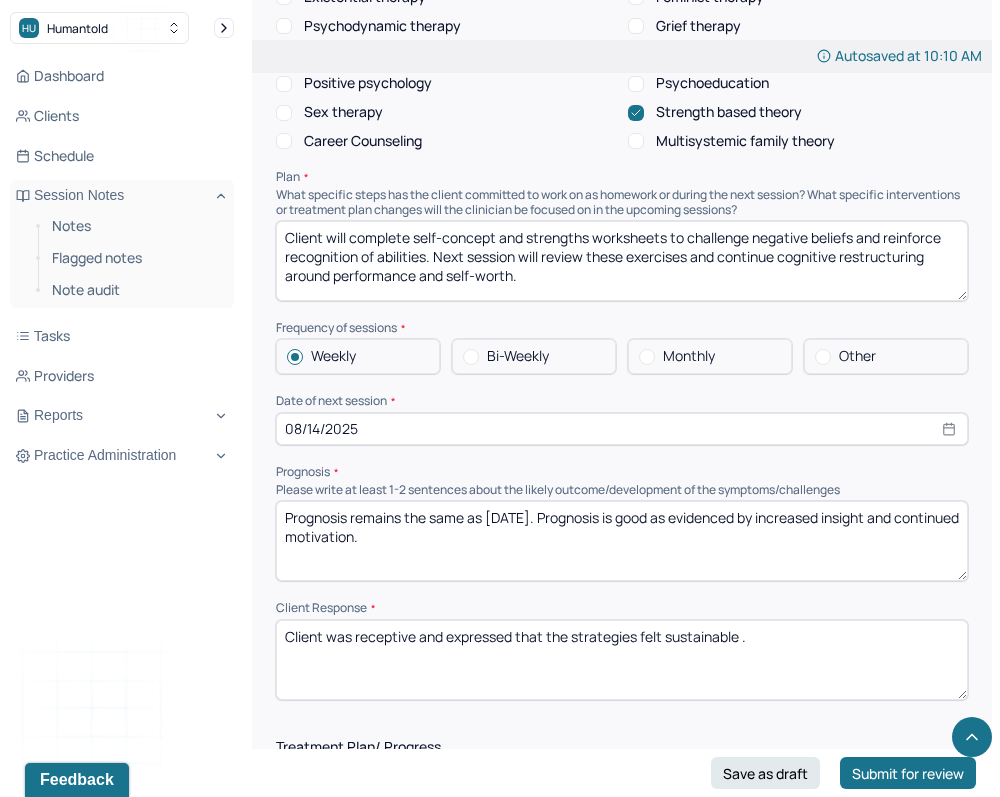 scroll, scrollTop: 2187, scrollLeft: 0, axis: vertical 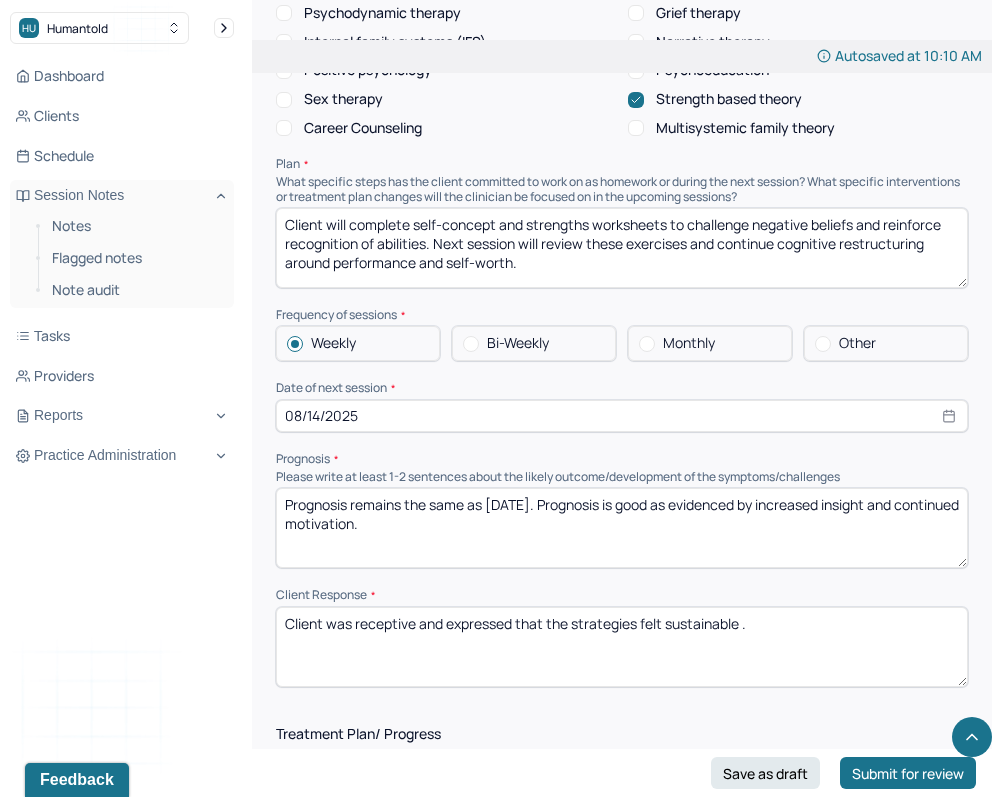 drag, startPoint x: 754, startPoint y: 623, endPoint x: 61, endPoint y: 522, distance: 700.32135 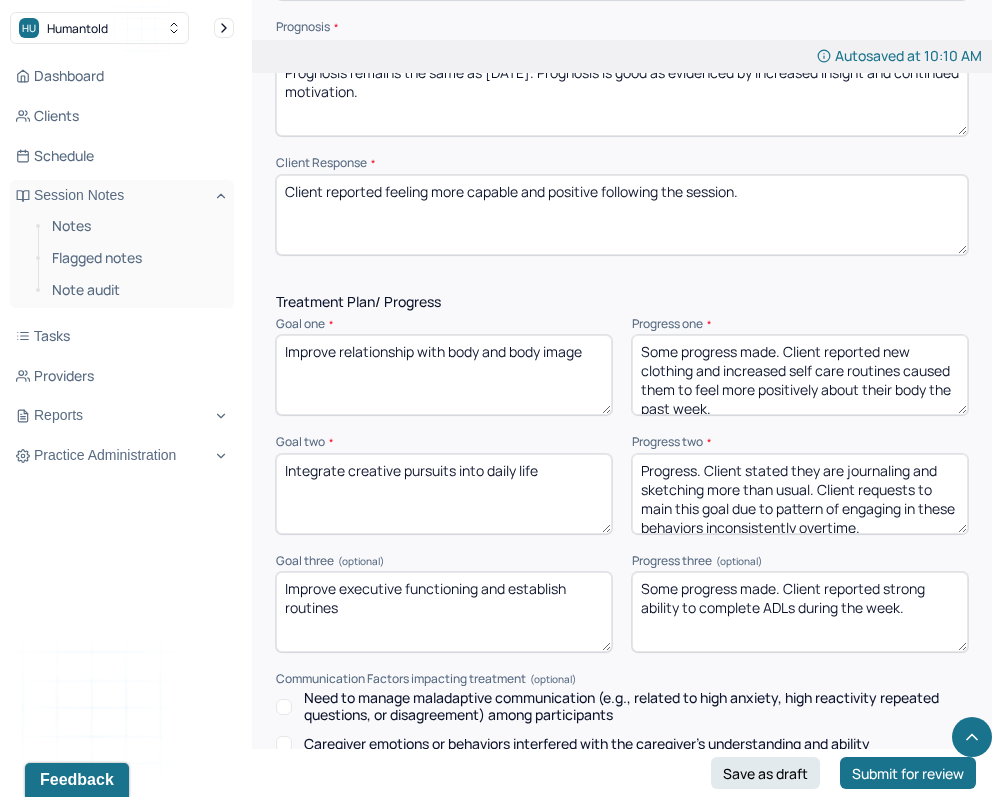 scroll, scrollTop: 2625, scrollLeft: 0, axis: vertical 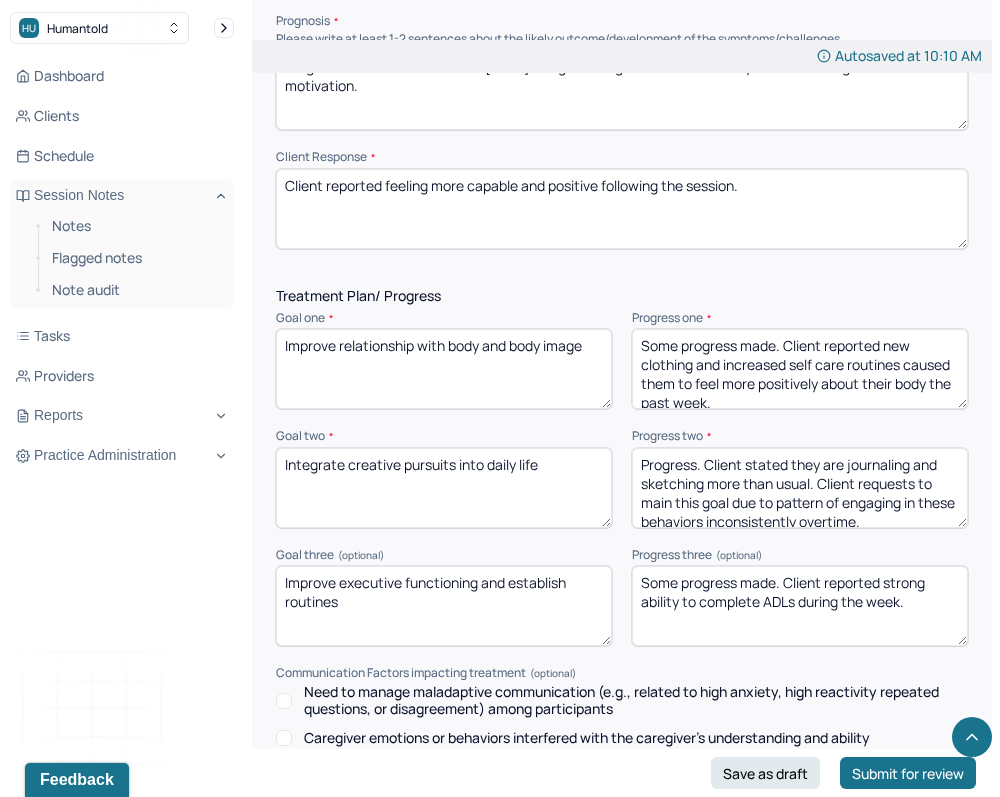 type on "Client reported feeling more capable and positive following the session." 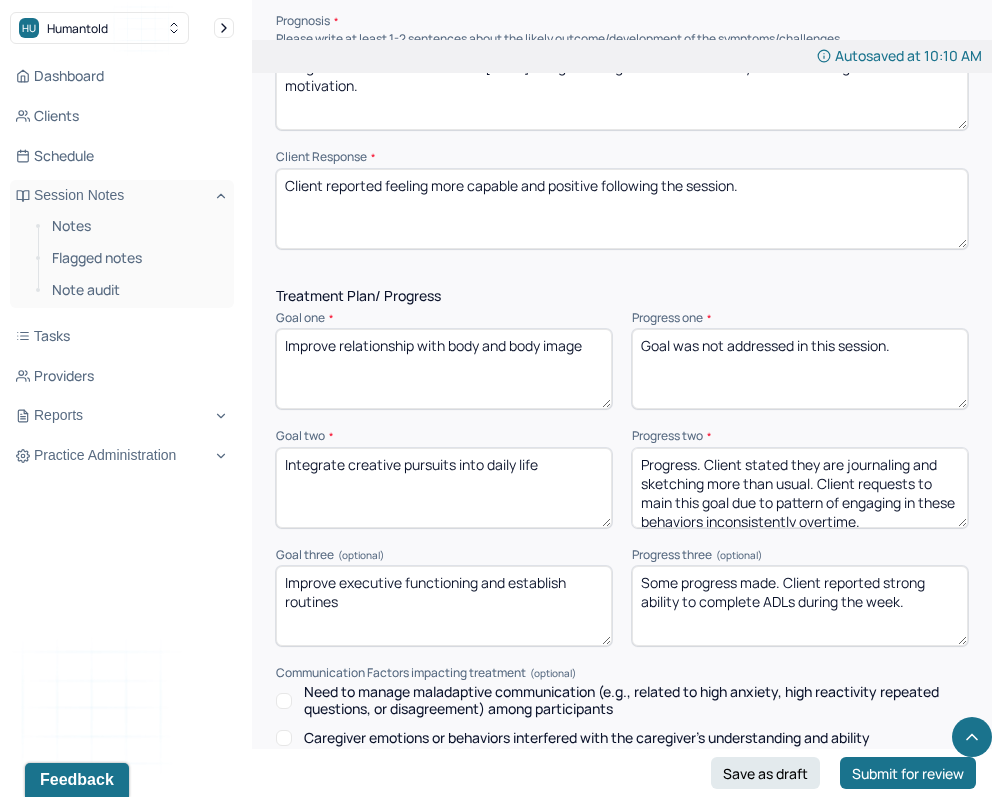 type on "Goal was not addressed in this session." 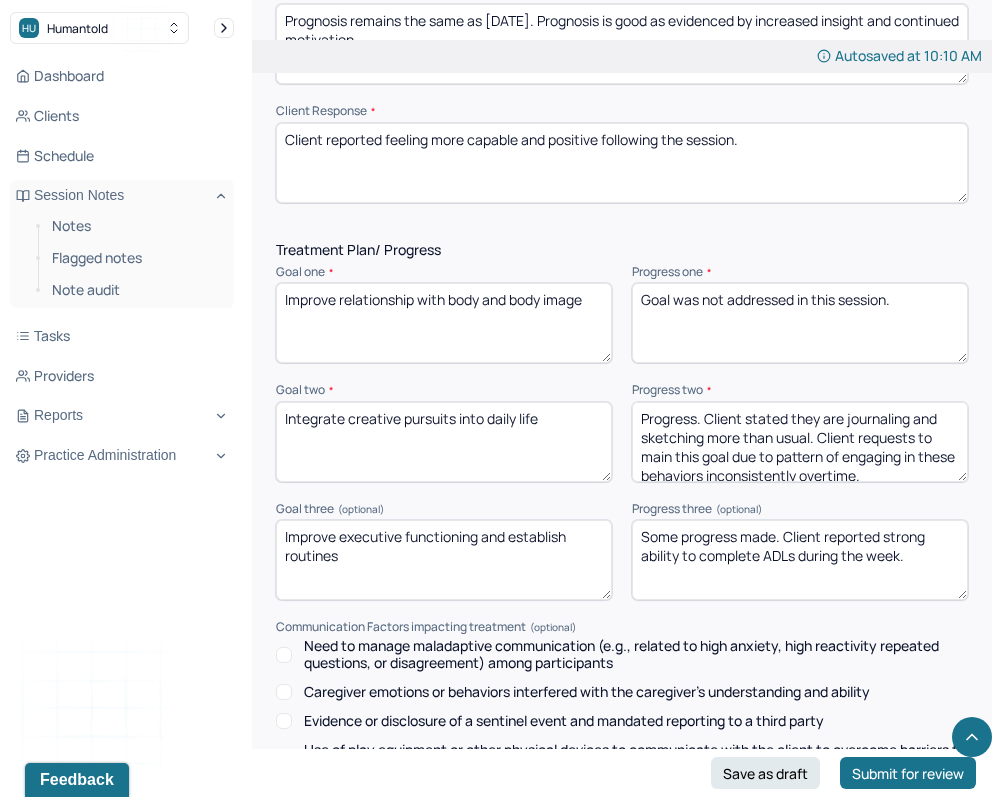 scroll, scrollTop: 2672, scrollLeft: 0, axis: vertical 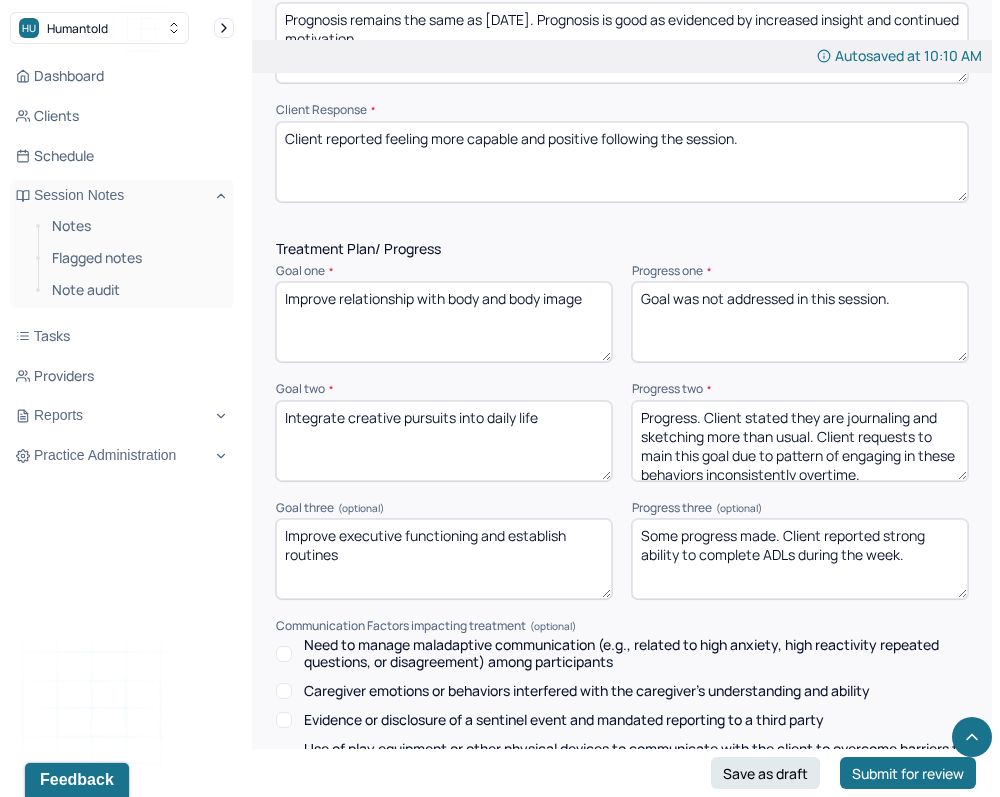 drag, startPoint x: 921, startPoint y: 551, endPoint x: 797, endPoint y: 532, distance: 125.4472 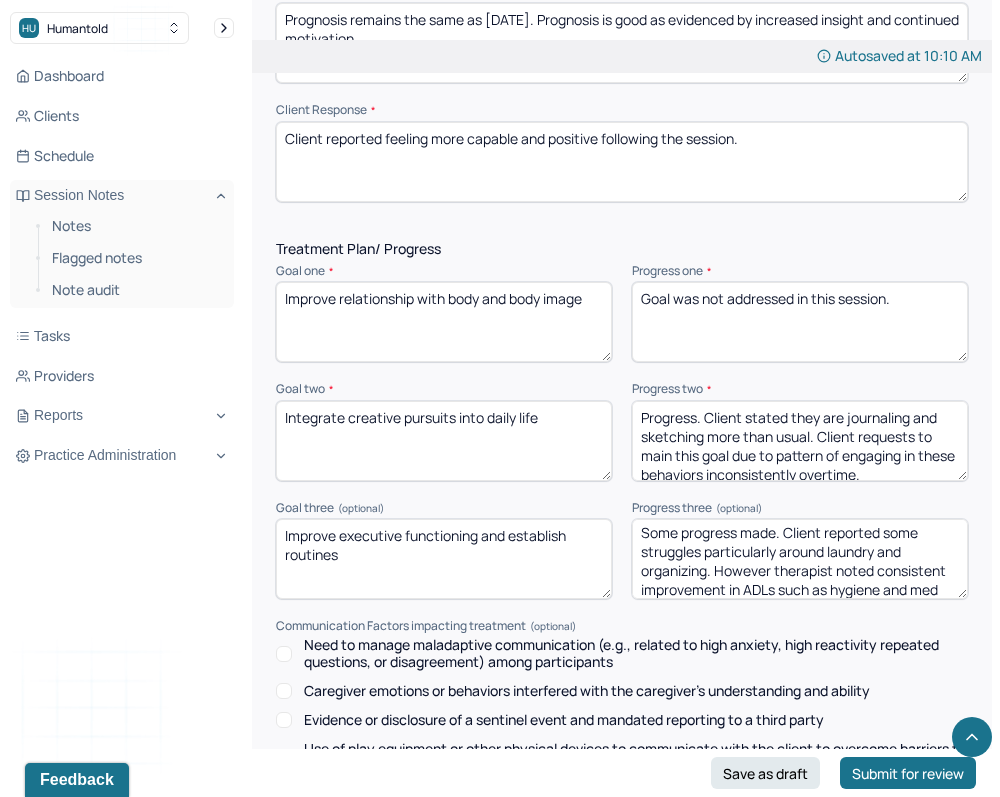scroll, scrollTop: 22, scrollLeft: 0, axis: vertical 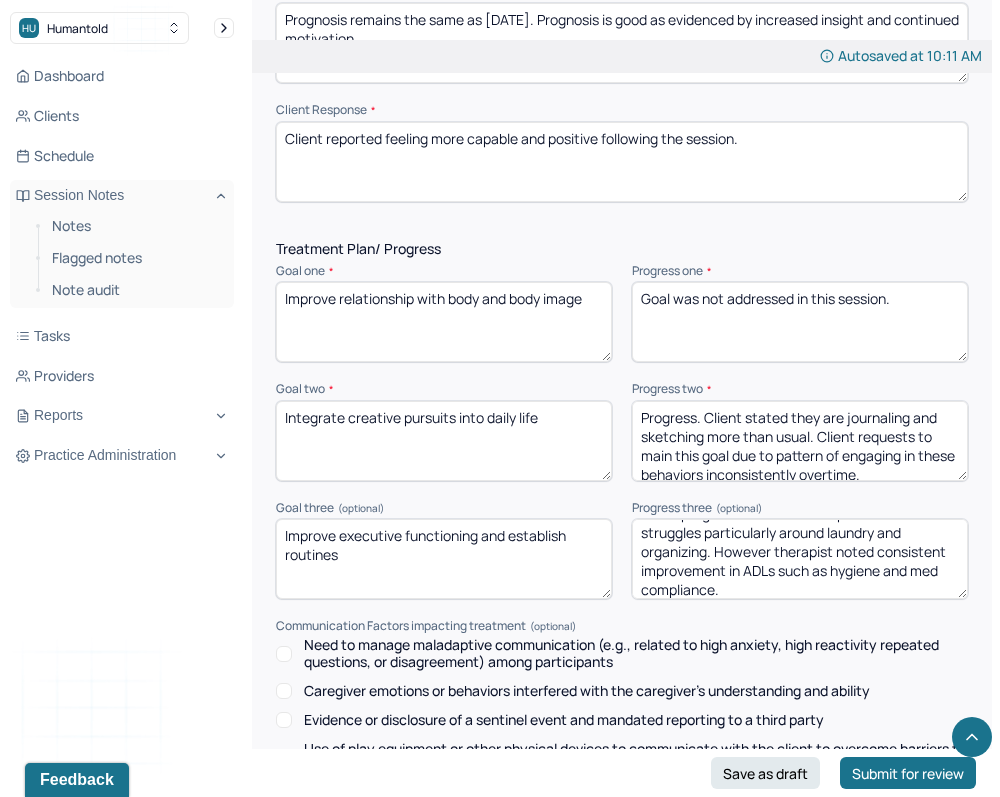 type on "Some progress made. Client reported some struggles particularly around laundry and organizing. However therapist noted consistent improvement in ADLs such as hygiene and med compliance." 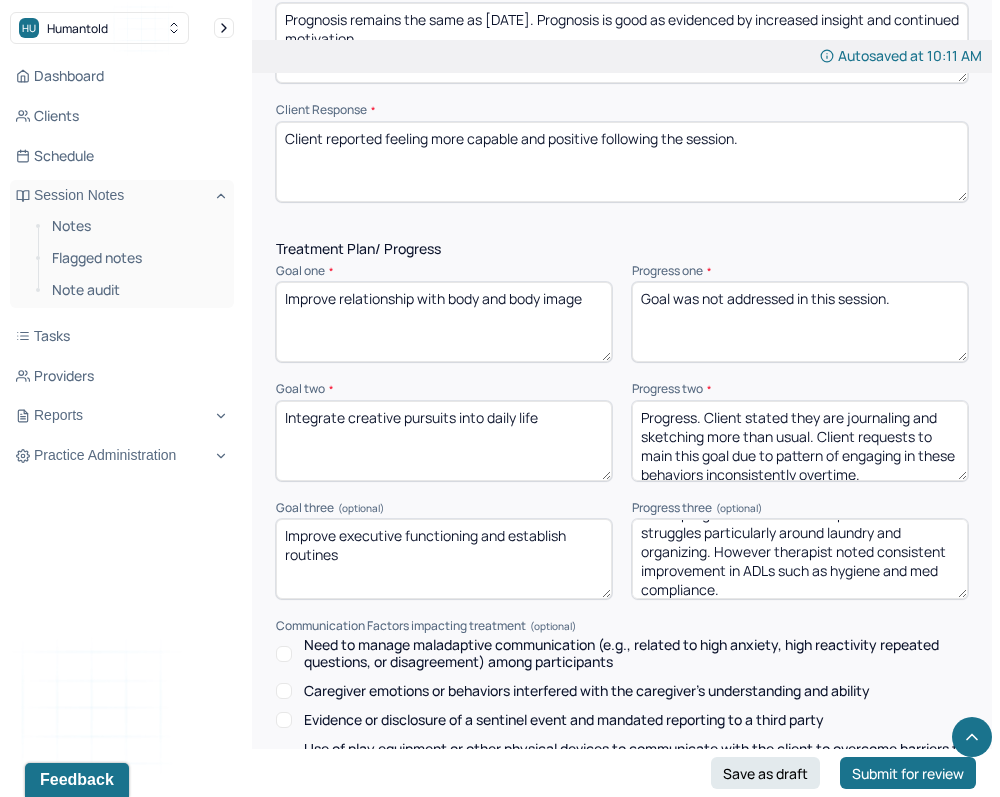 scroll, scrollTop: 9, scrollLeft: 0, axis: vertical 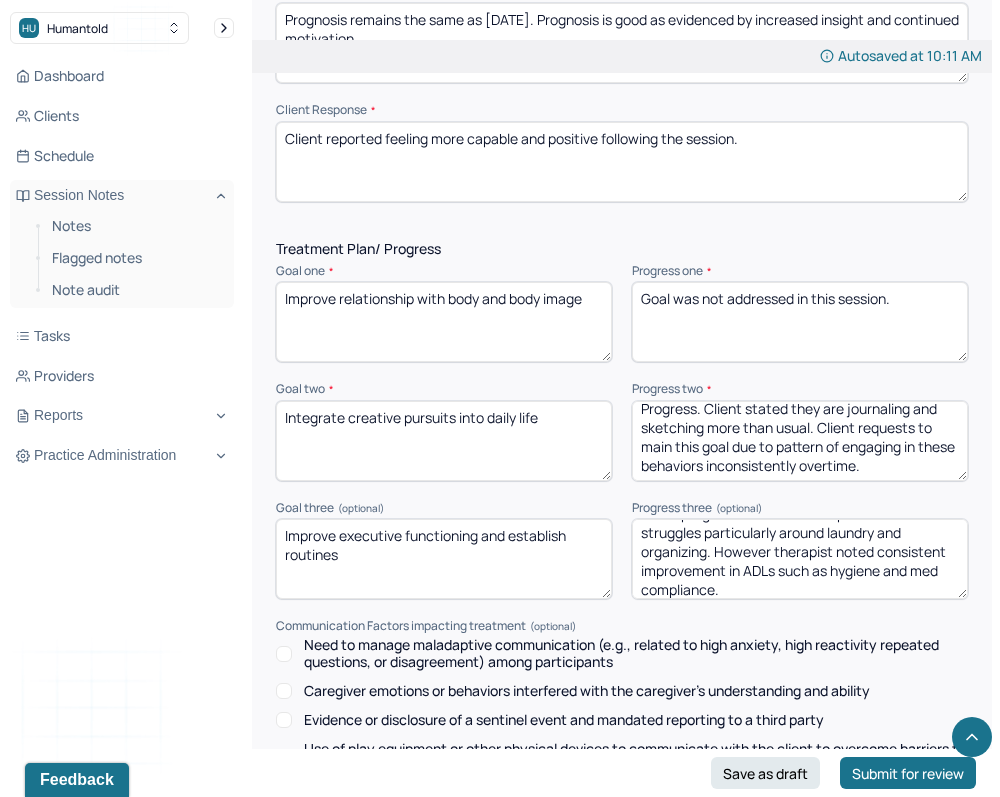 drag, startPoint x: 706, startPoint y: 407, endPoint x: 892, endPoint y: 474, distance: 197.69926 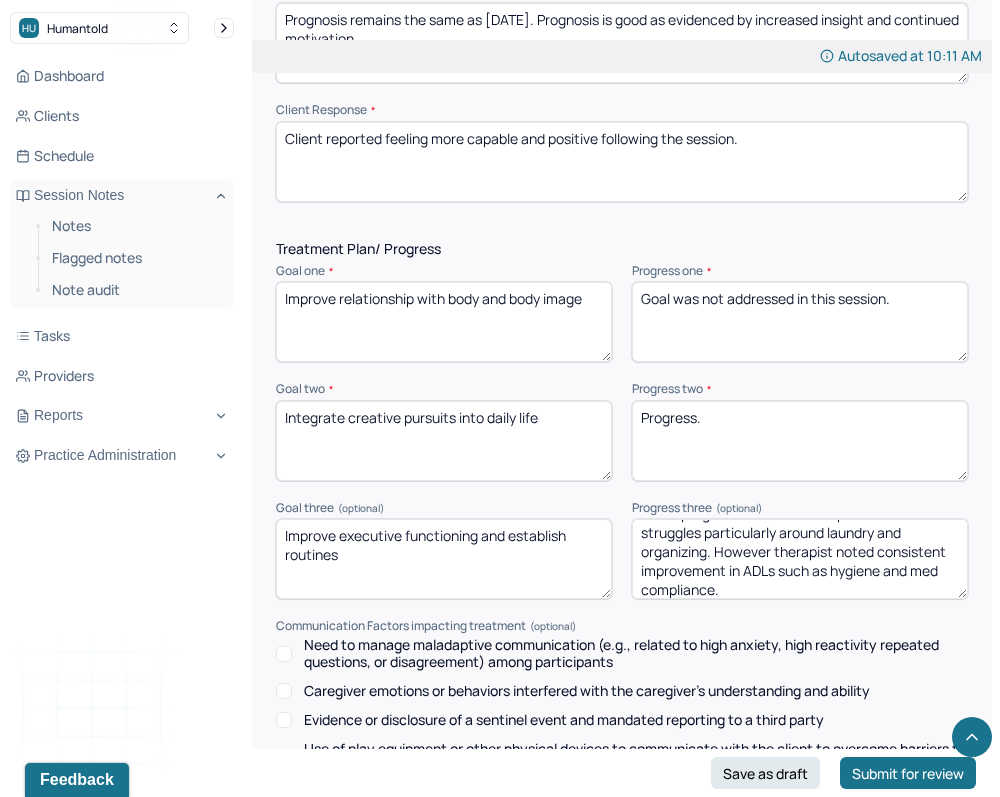 scroll, scrollTop: 0, scrollLeft: 0, axis: both 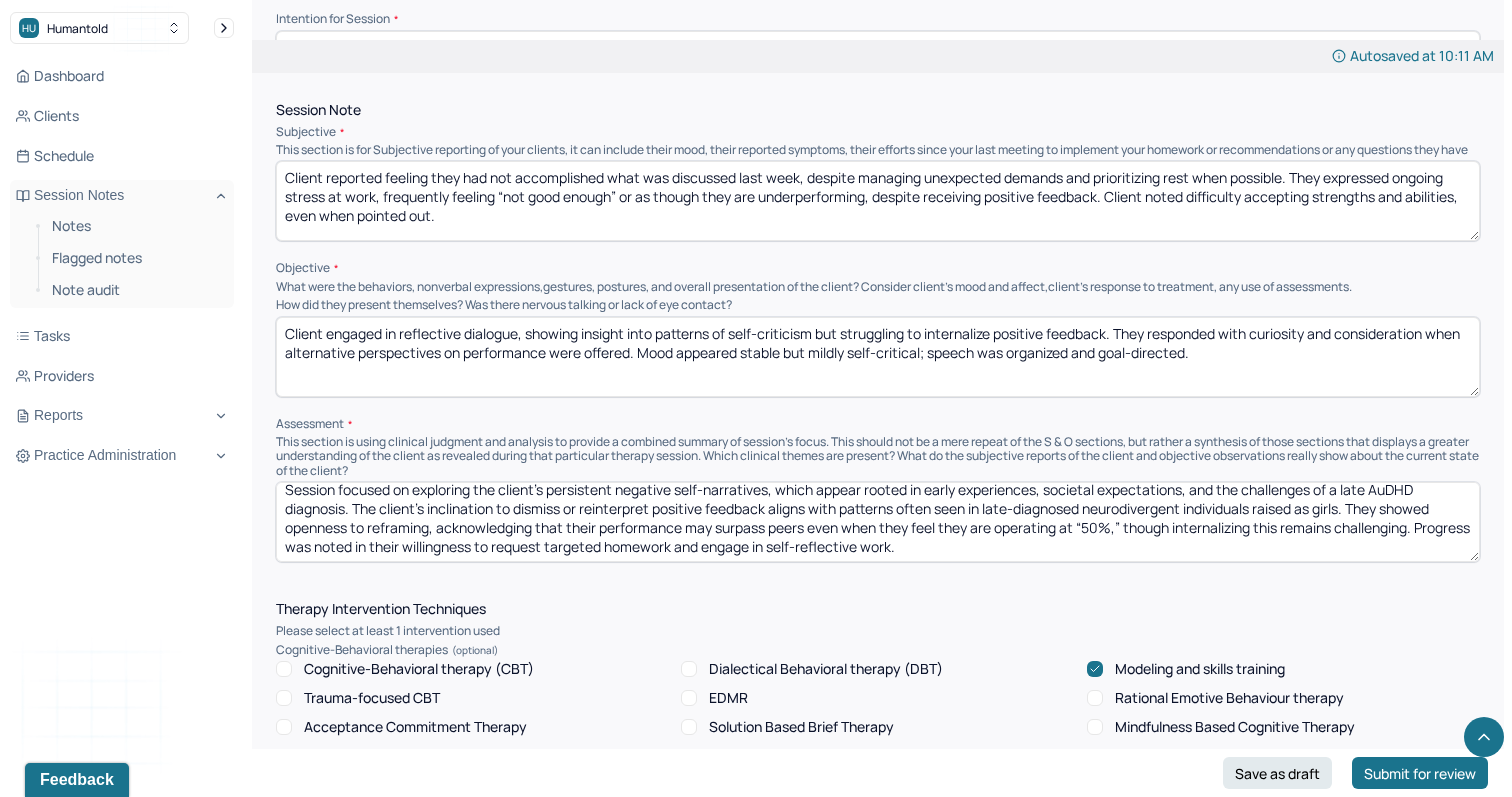 type on "Progress. Client continues to report making time for sketching and writing." 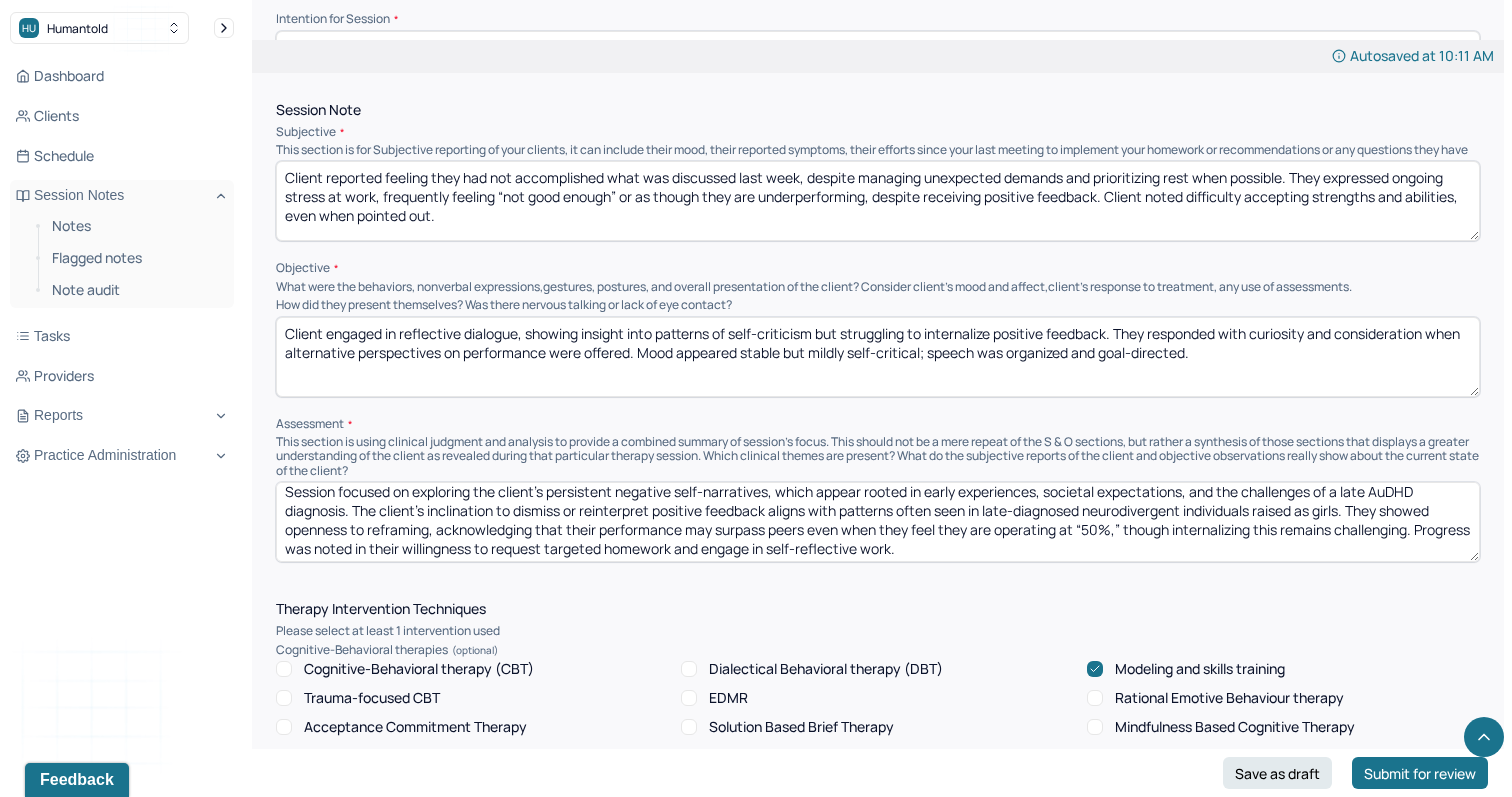 scroll, scrollTop: 9, scrollLeft: 0, axis: vertical 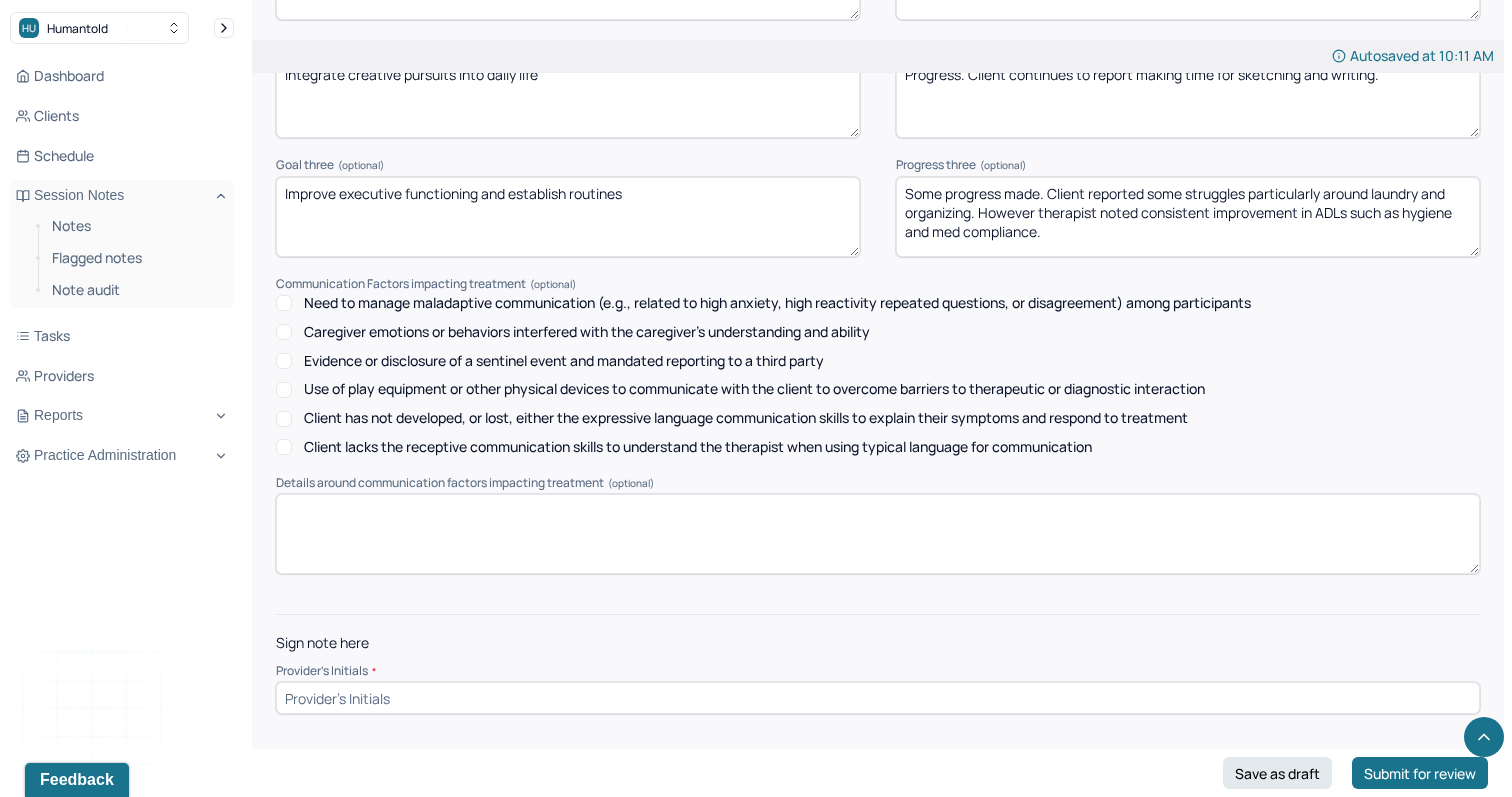 click at bounding box center (878, 698) 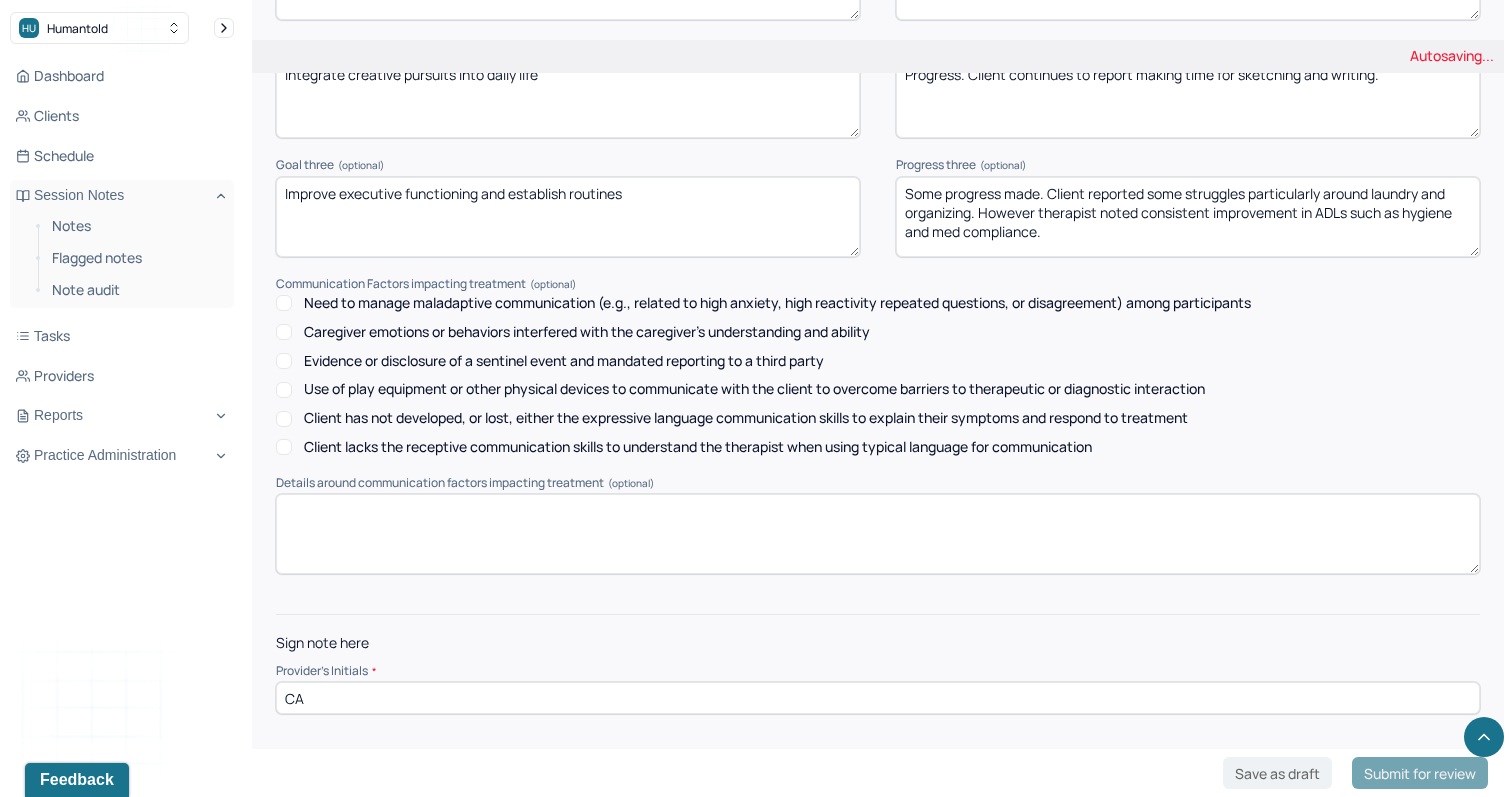 type on "CA" 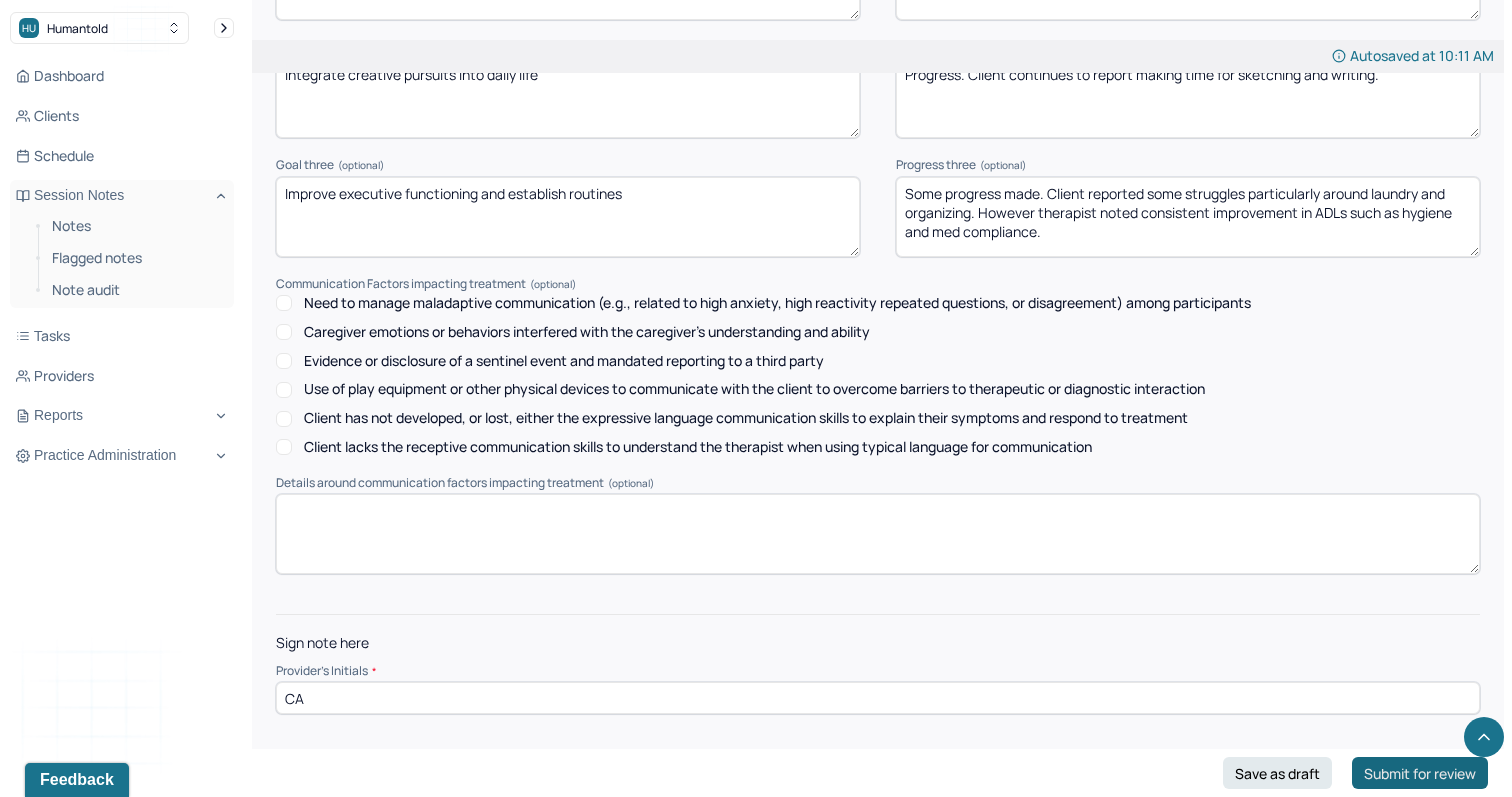 click on "Submit for review" at bounding box center [1420, 773] 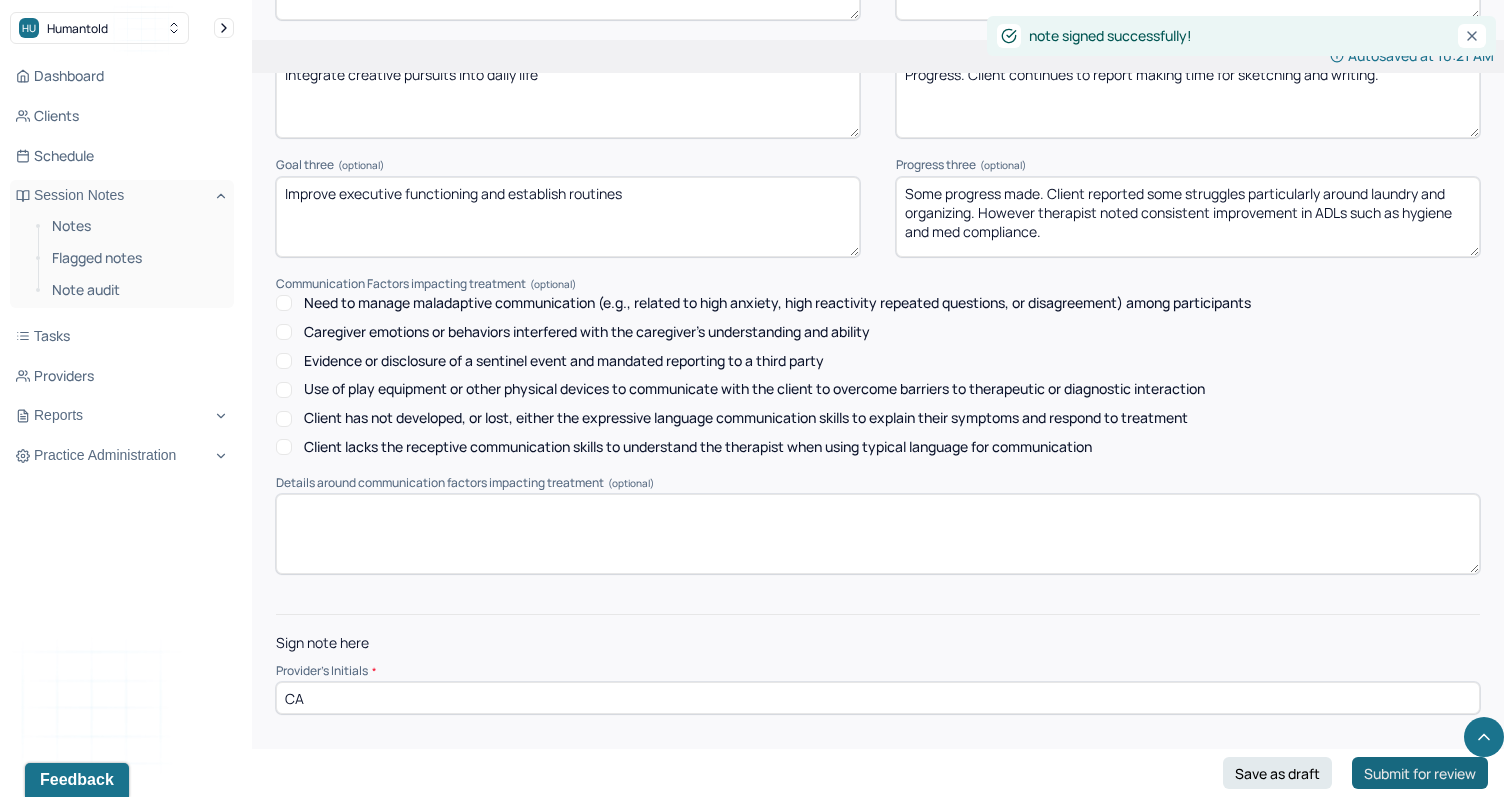 scroll, scrollTop: 0, scrollLeft: 0, axis: both 